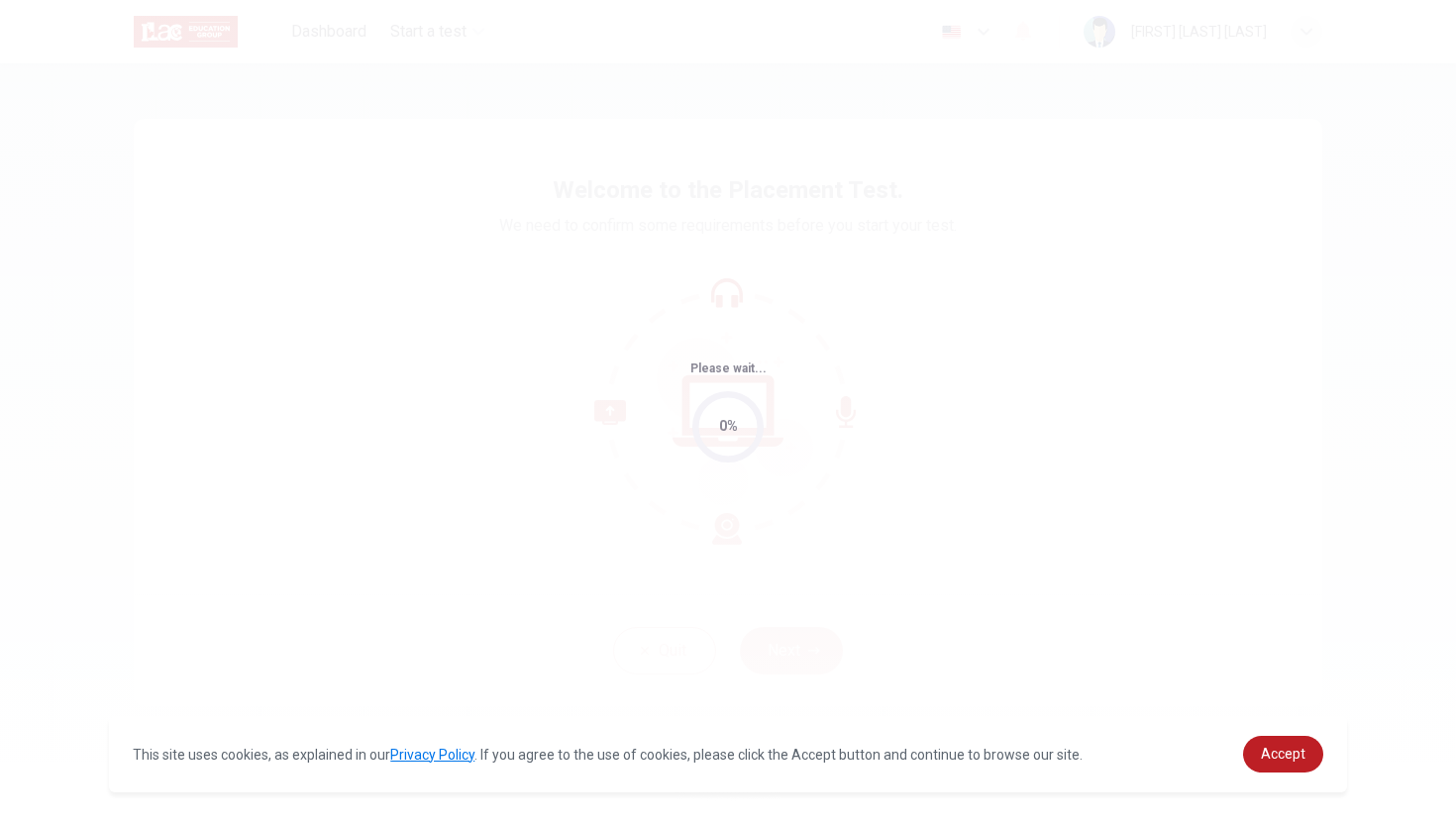scroll, scrollTop: 0, scrollLeft: 0, axis: both 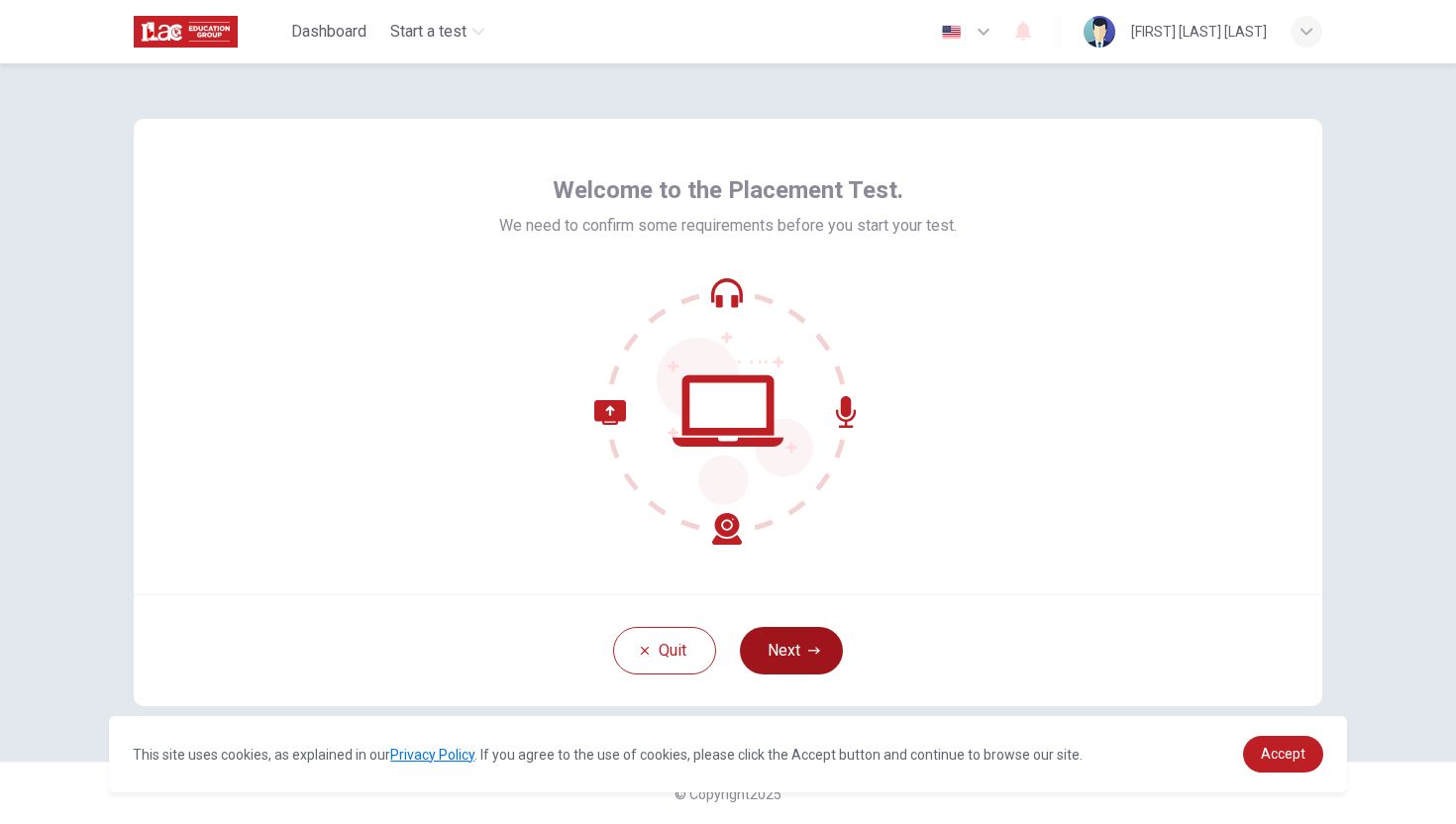 click on "Next" at bounding box center [791, 651] 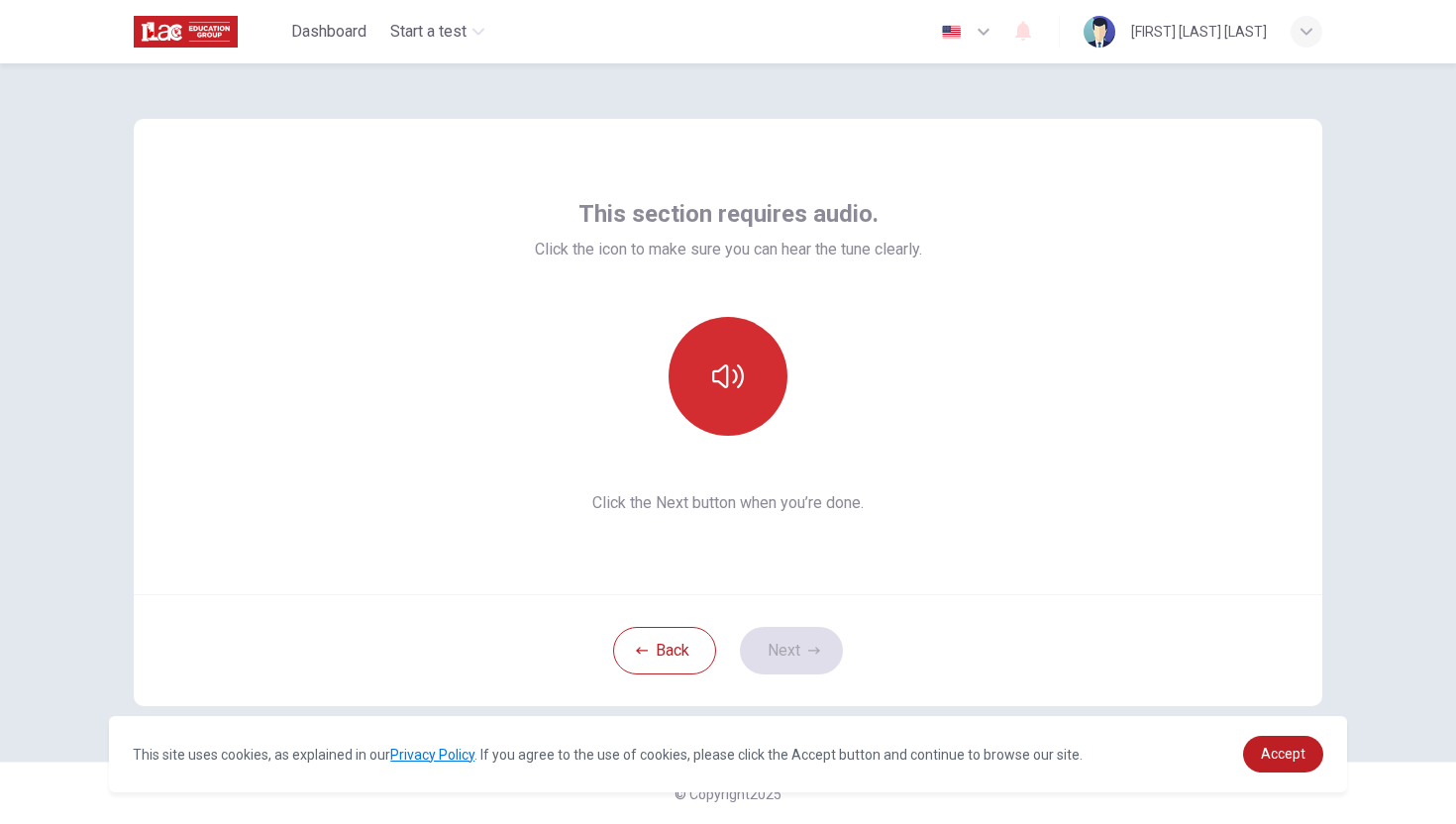 click at bounding box center (728, 376) 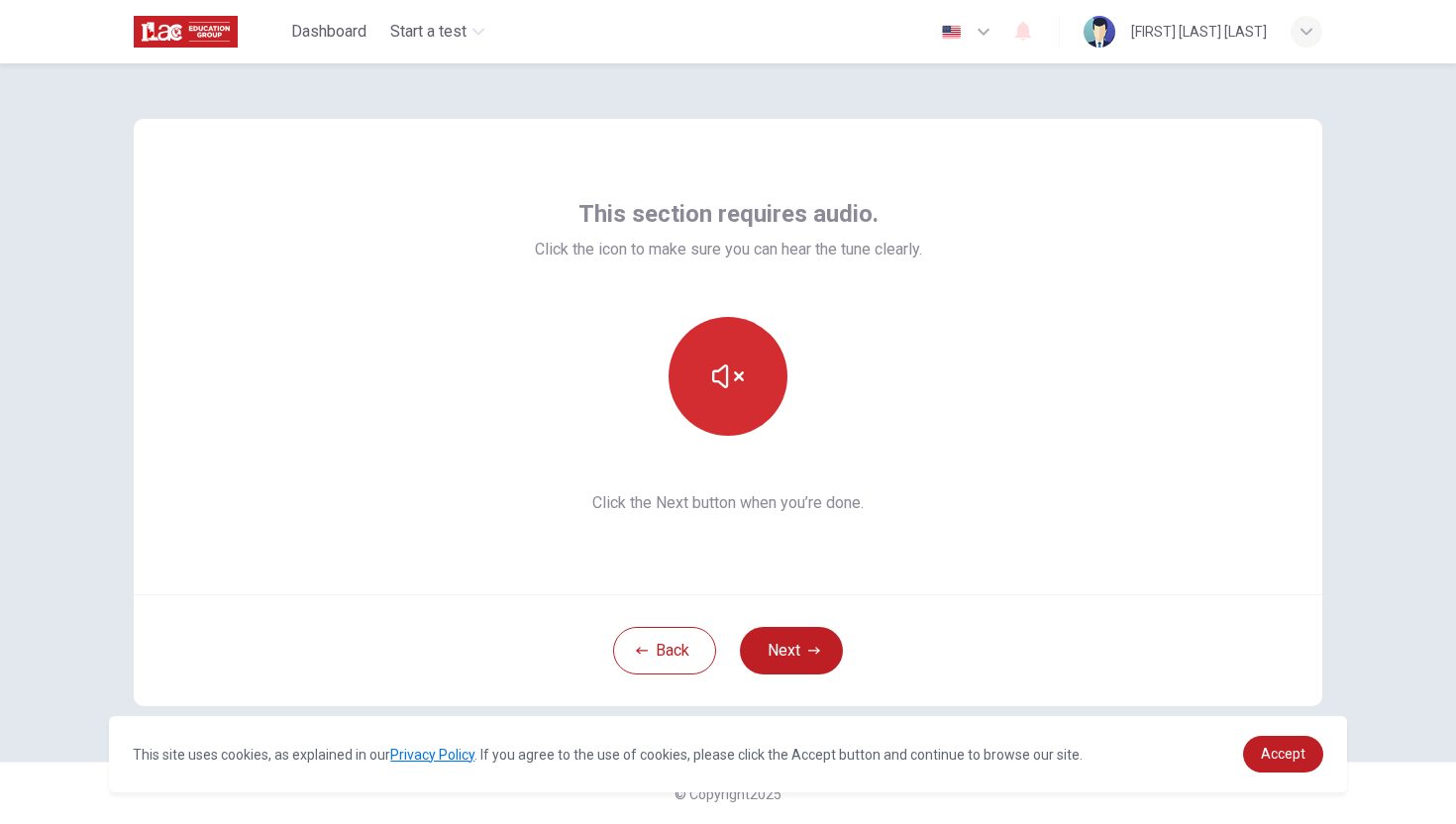 click at bounding box center [728, 376] 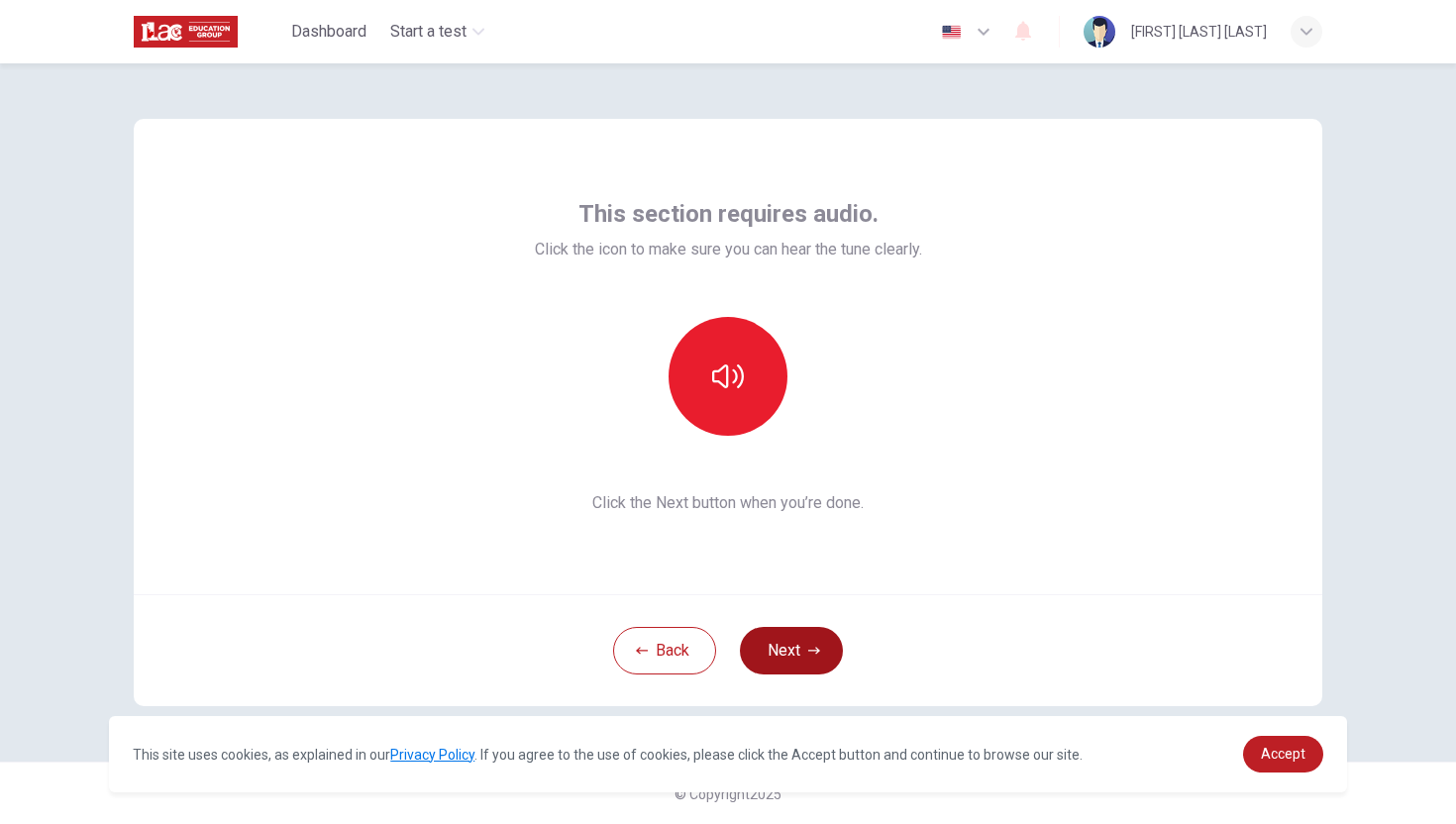 click on "Next" at bounding box center [791, 651] 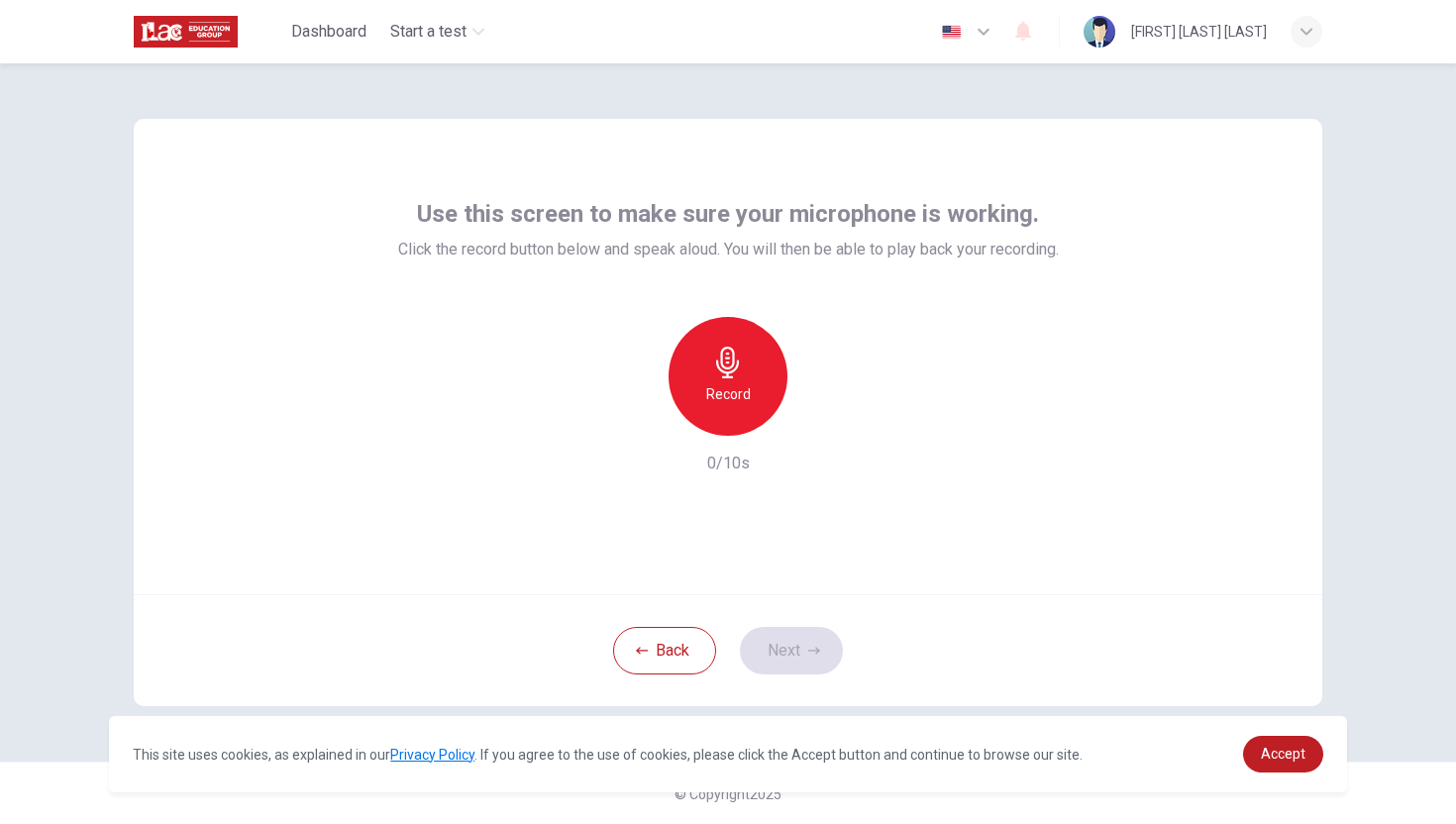click on "Record" at bounding box center (728, 394) 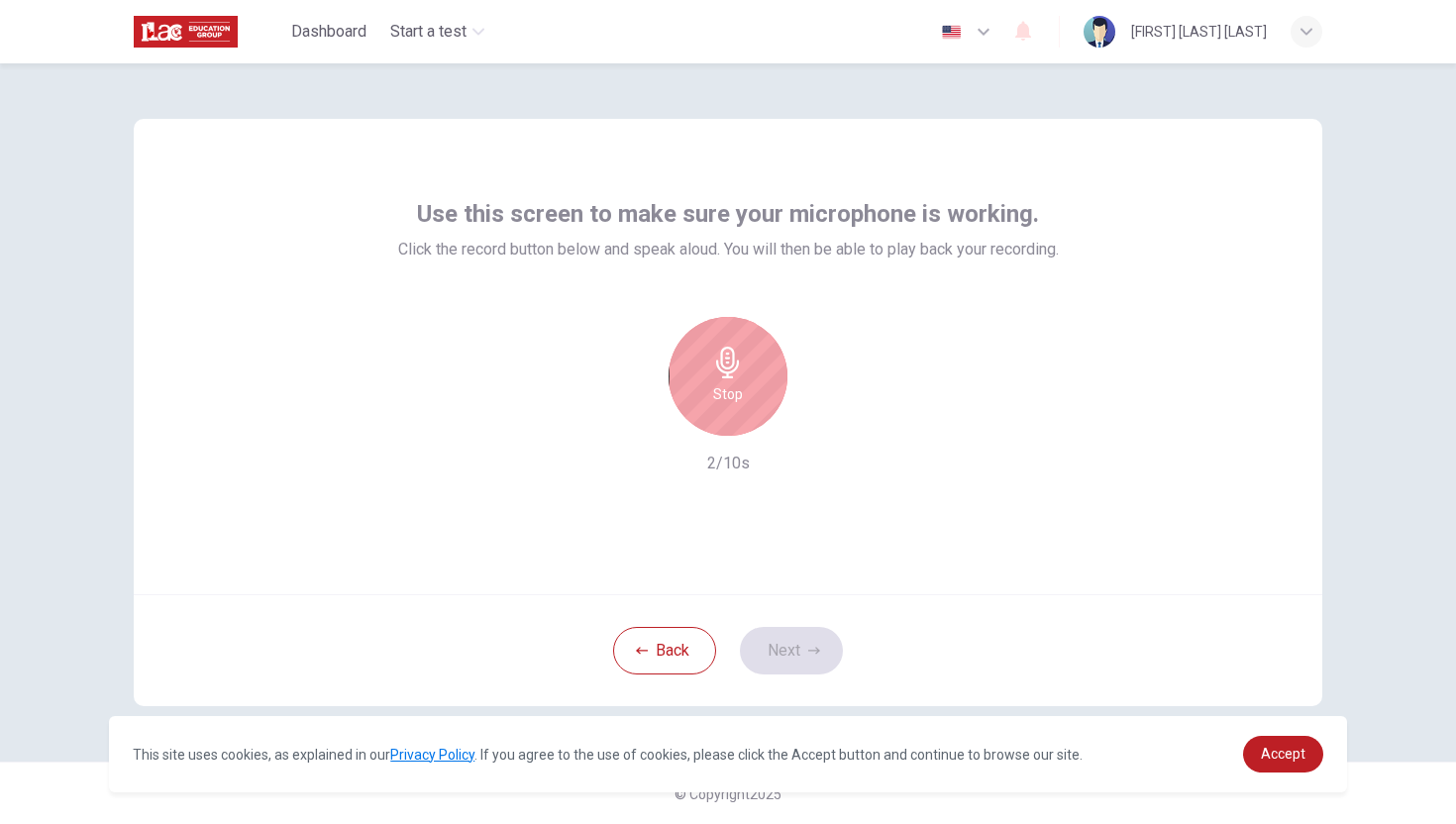 click on "Stop" at bounding box center (728, 376) 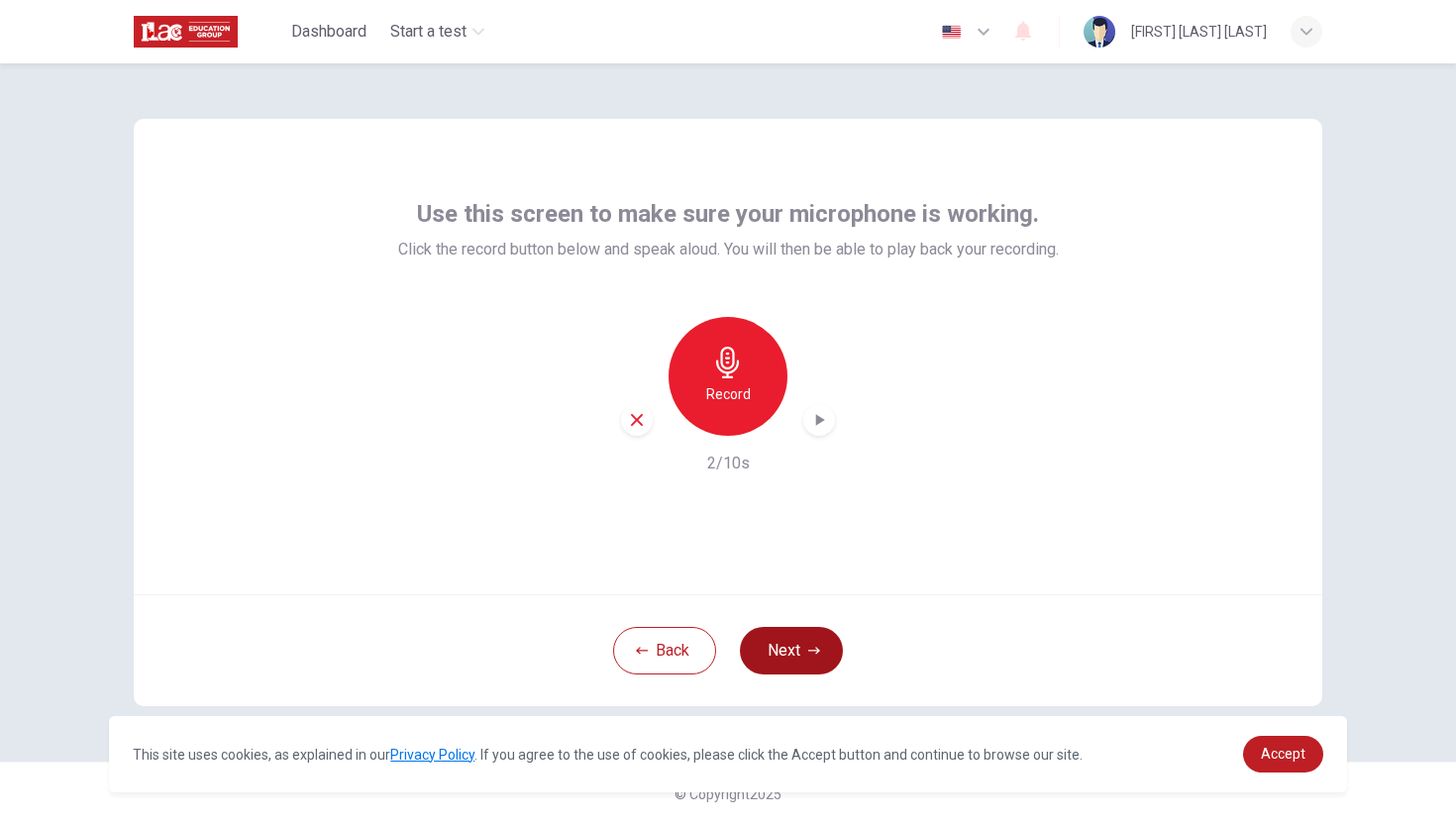 click on "Next" at bounding box center [791, 651] 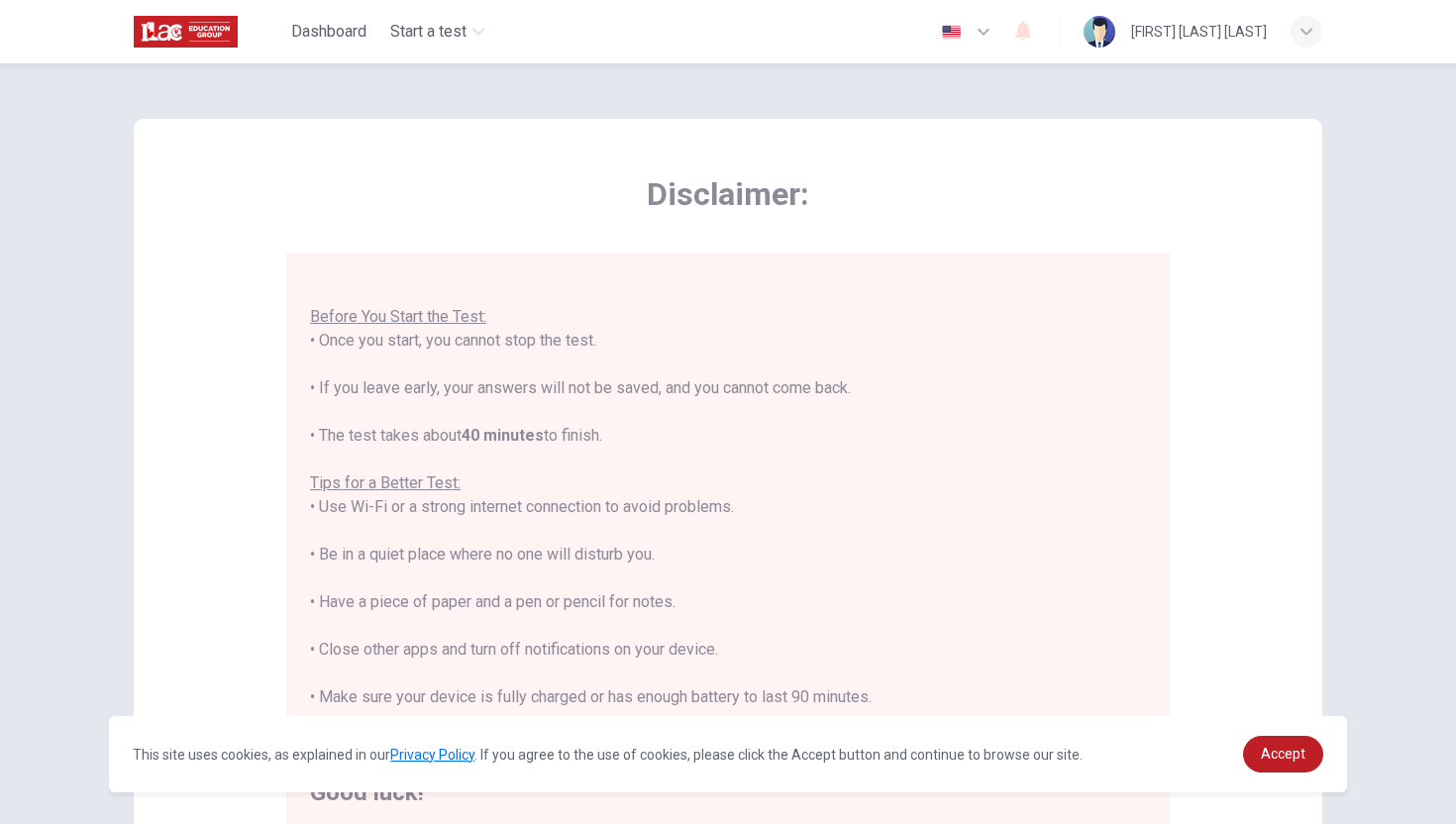 scroll, scrollTop: 23, scrollLeft: 0, axis: vertical 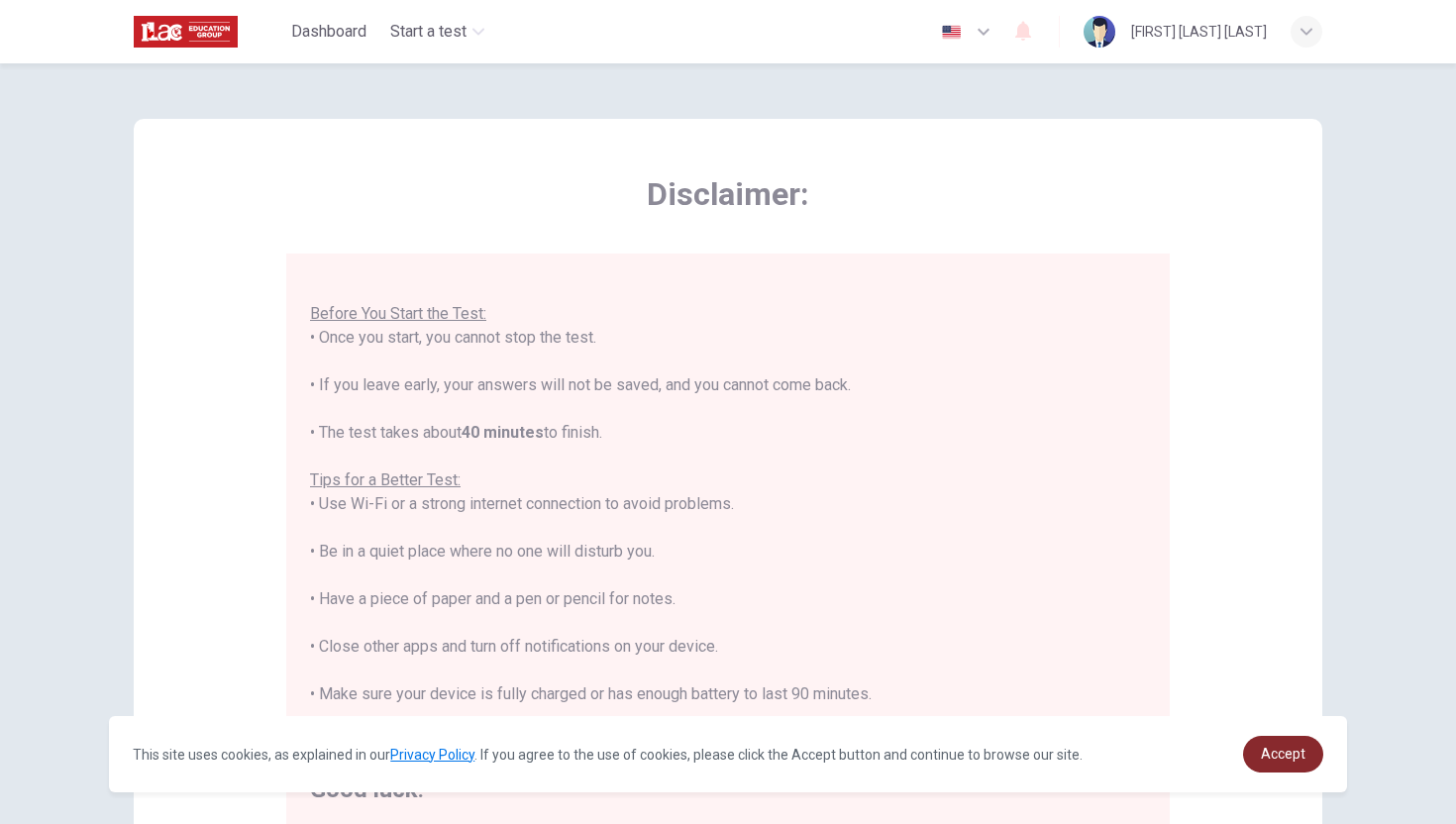 click on "Accept" at bounding box center [1283, 754] 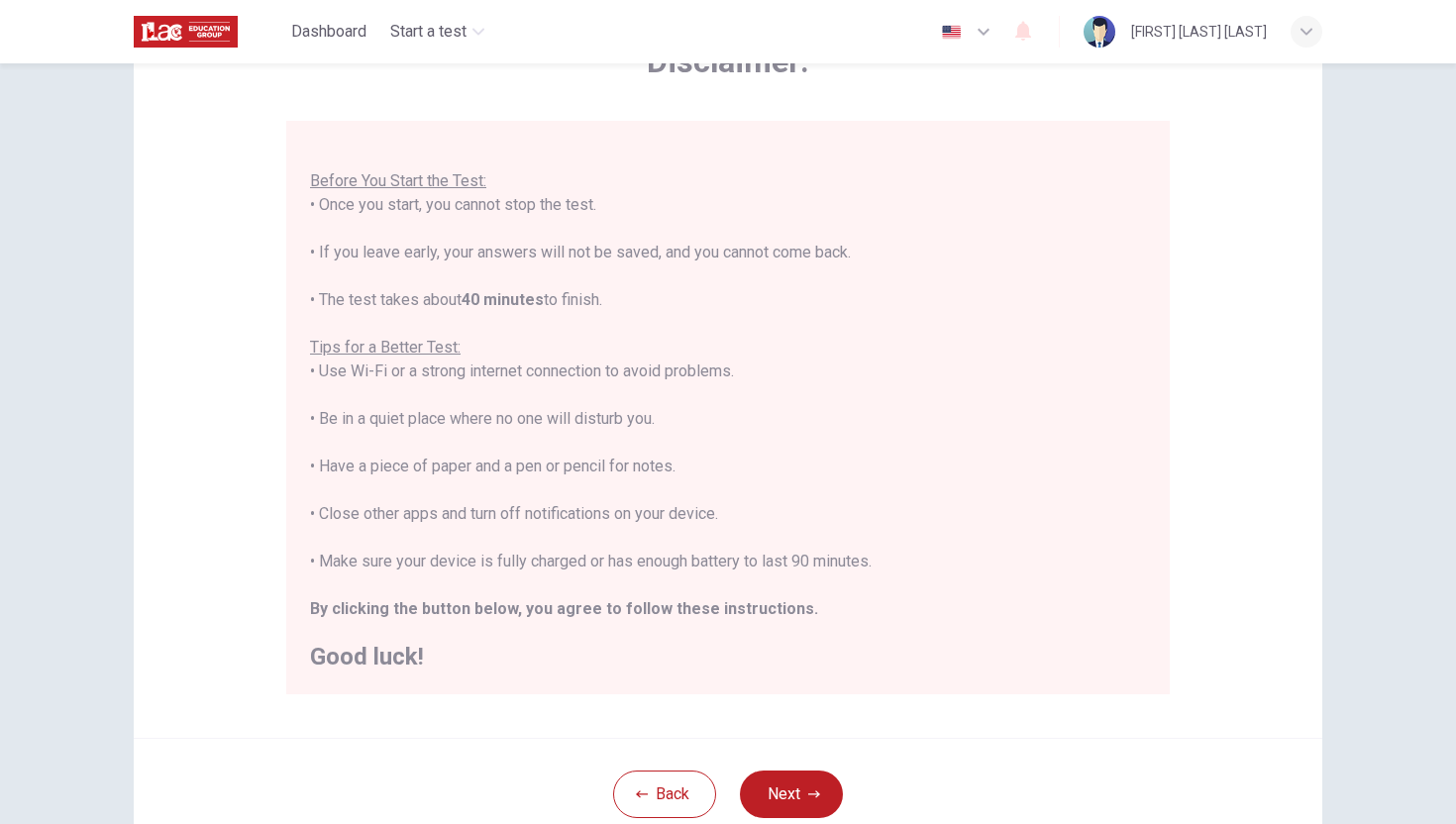 scroll, scrollTop: 136, scrollLeft: 0, axis: vertical 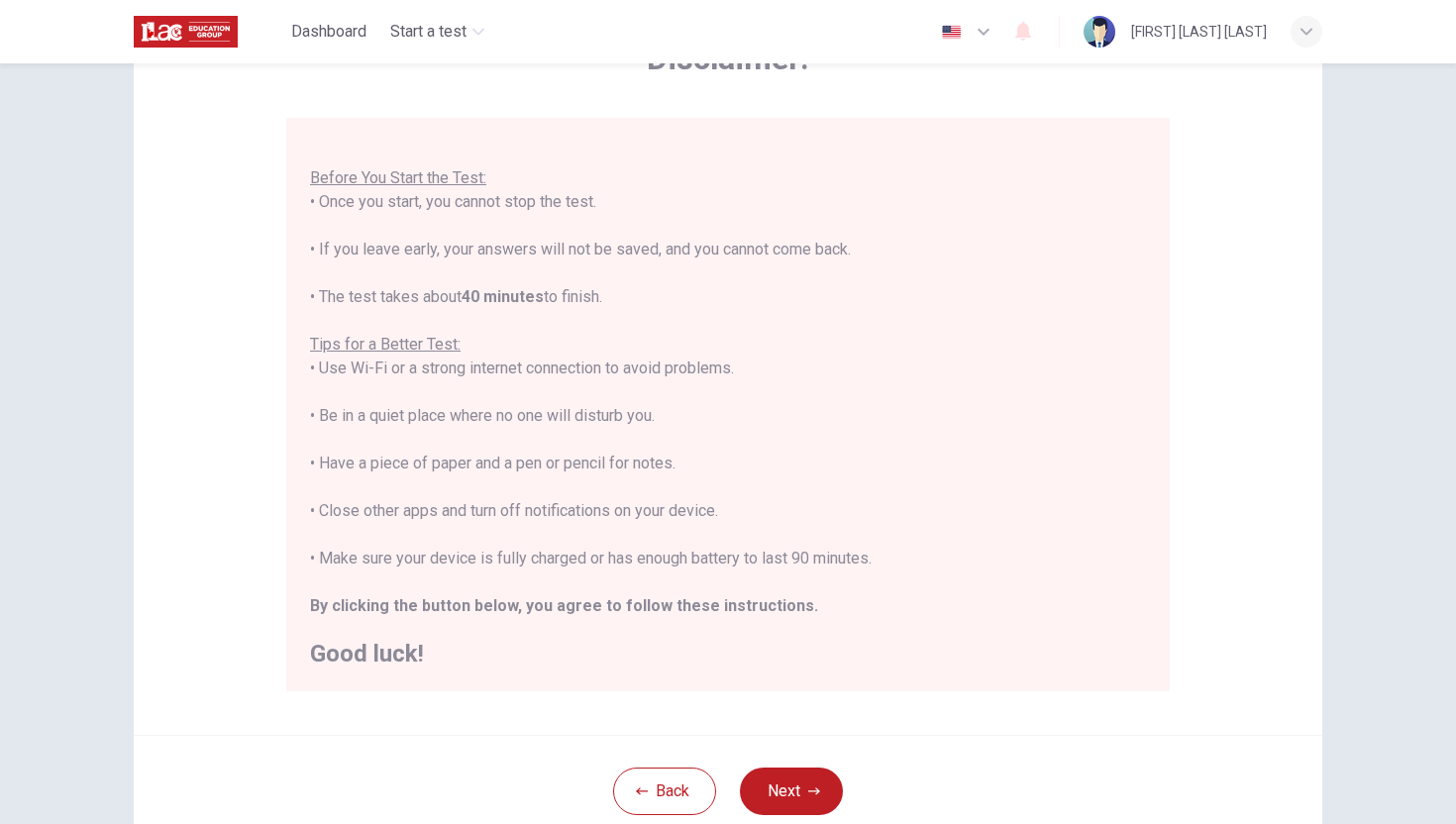 drag, startPoint x: 617, startPoint y: 298, endPoint x: 386, endPoint y: 291, distance: 231.10604 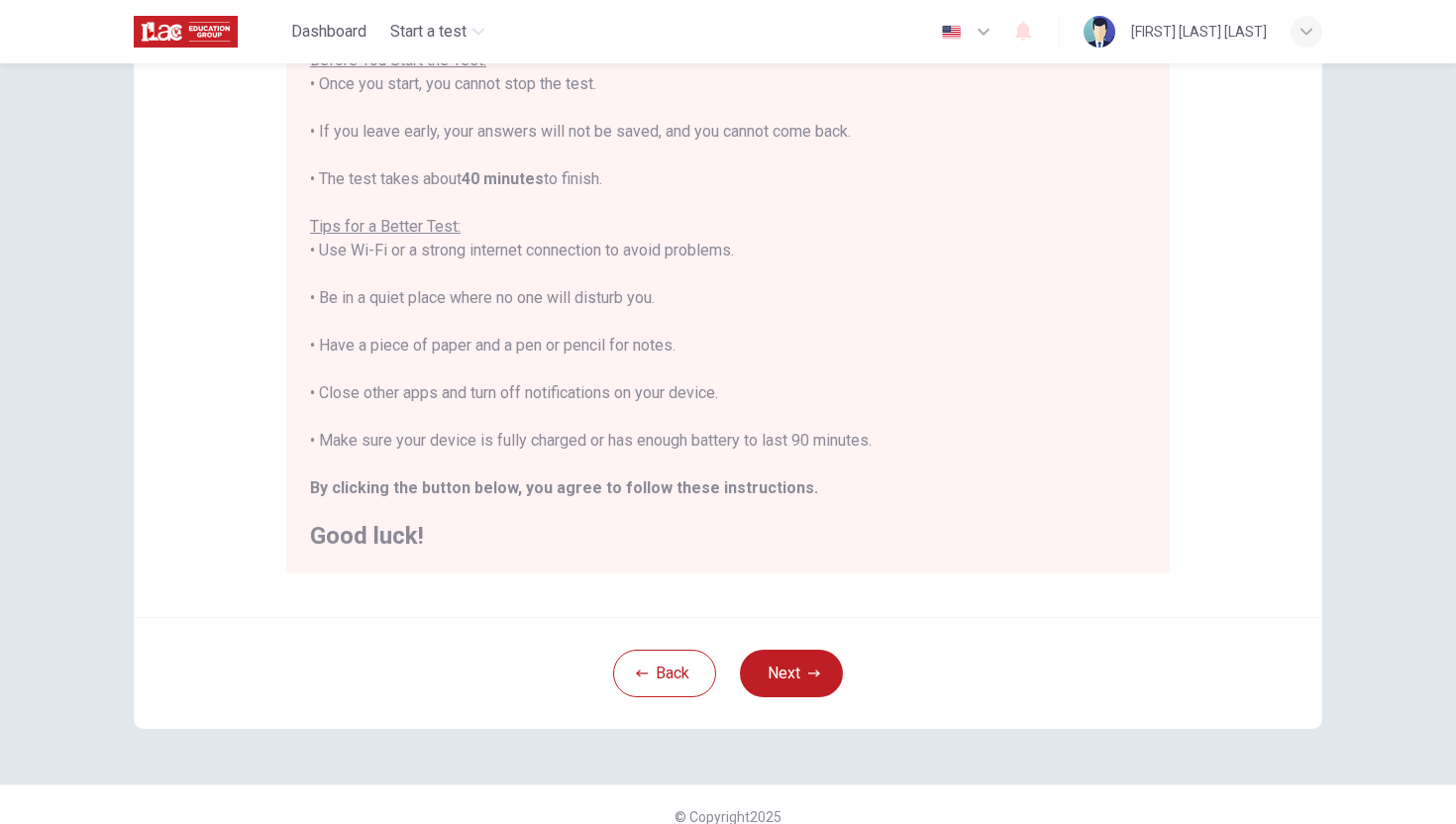 scroll, scrollTop: 259, scrollLeft: 0, axis: vertical 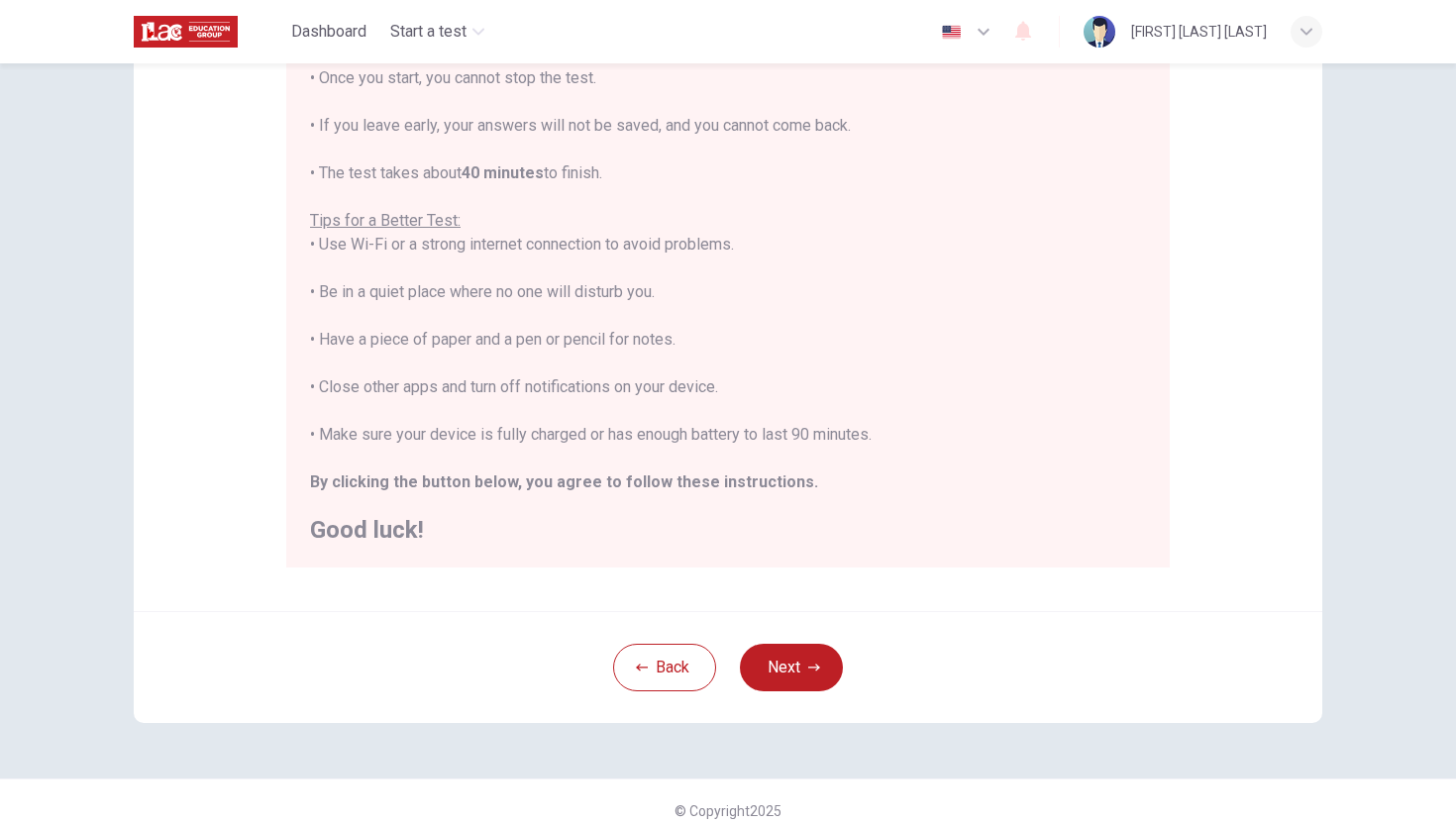 click on "You are about to start a  Placement Test .
Before You Start the Test:
• Once you start, you cannot stop the test.
• If you leave early, your answers will not be saved, and you cannot come back.
• The test takes about  40 minutes  to finish.
Tips for a Better Test:
• Use Wi-Fi or a strong internet connection to avoid problems.
• Be in a quiet place where no one will disturb you.
• Have a piece of paper and a pen or pencil for notes.
• Close other apps and turn off notifications on your device.
• Make sure your device is fully charged or has enough battery to last 90 minutes.
By clicking the button below, you agree to follow these instructions.
Good luck!" at bounding box center (728, 268) 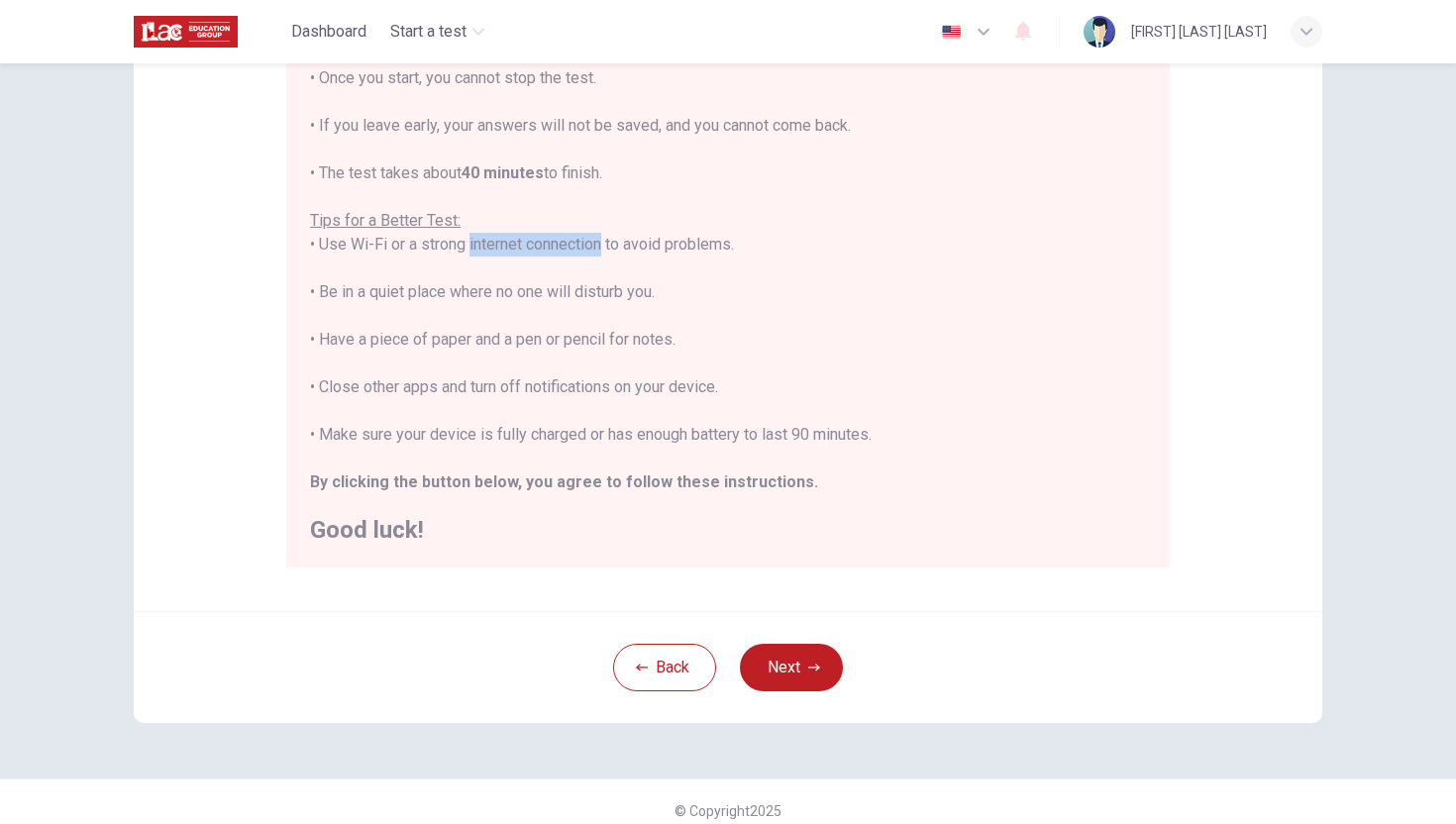 drag, startPoint x: 593, startPoint y: 248, endPoint x: 479, endPoint y: 240, distance: 114.28036 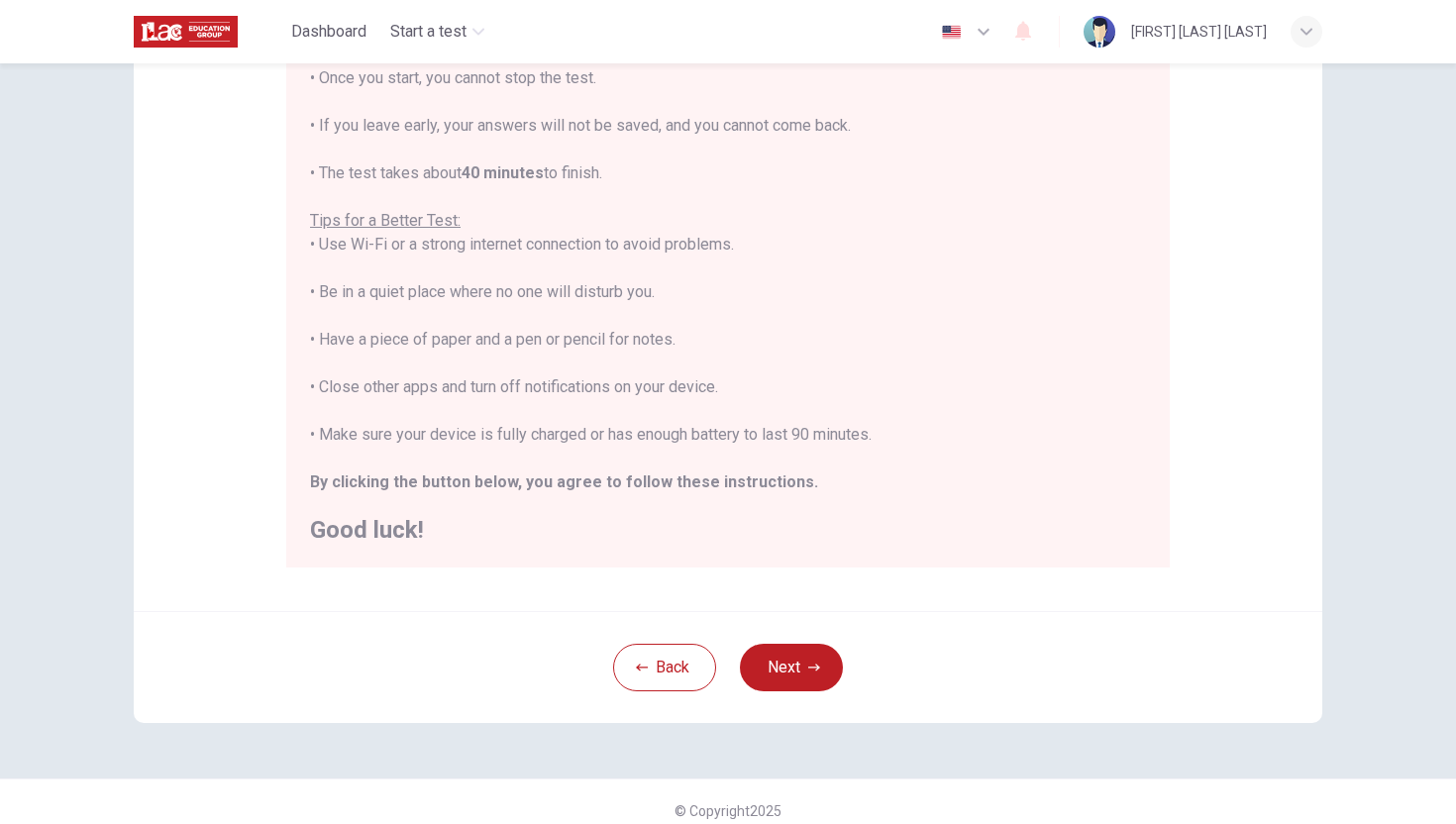 click on "You are about to start a  Placement Test .
Before You Start the Test:
• Once you start, you cannot stop the test.
• If you leave early, your answers will not be saved, and you cannot come back.
• The test takes about  40 minutes  to finish.
Tips for a Better Test:
• Use Wi-Fi or a strong internet connection to avoid problems.
• Be in a quiet place where no one will disturb you.
• Have a piece of paper and a pen or pencil for notes.
• Close other apps and turn off notifications on your device.
• Make sure your device is fully charged or has enough battery to last 90 minutes.
By clicking the button below, you agree to follow these instructions.
Good luck!" at bounding box center [728, 268] 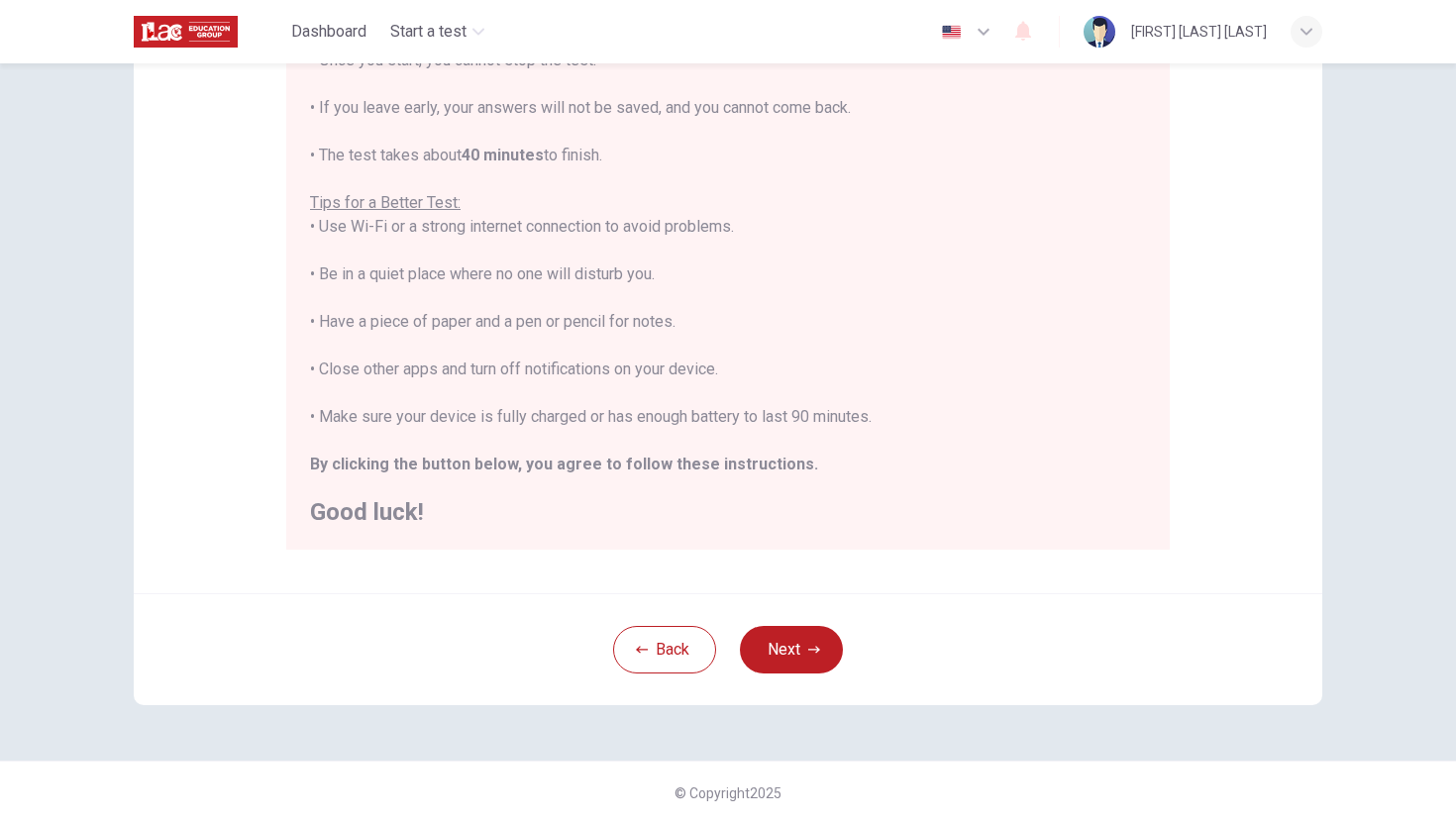 drag, startPoint x: 725, startPoint y: 374, endPoint x: 283, endPoint y: 370, distance: 442.0181 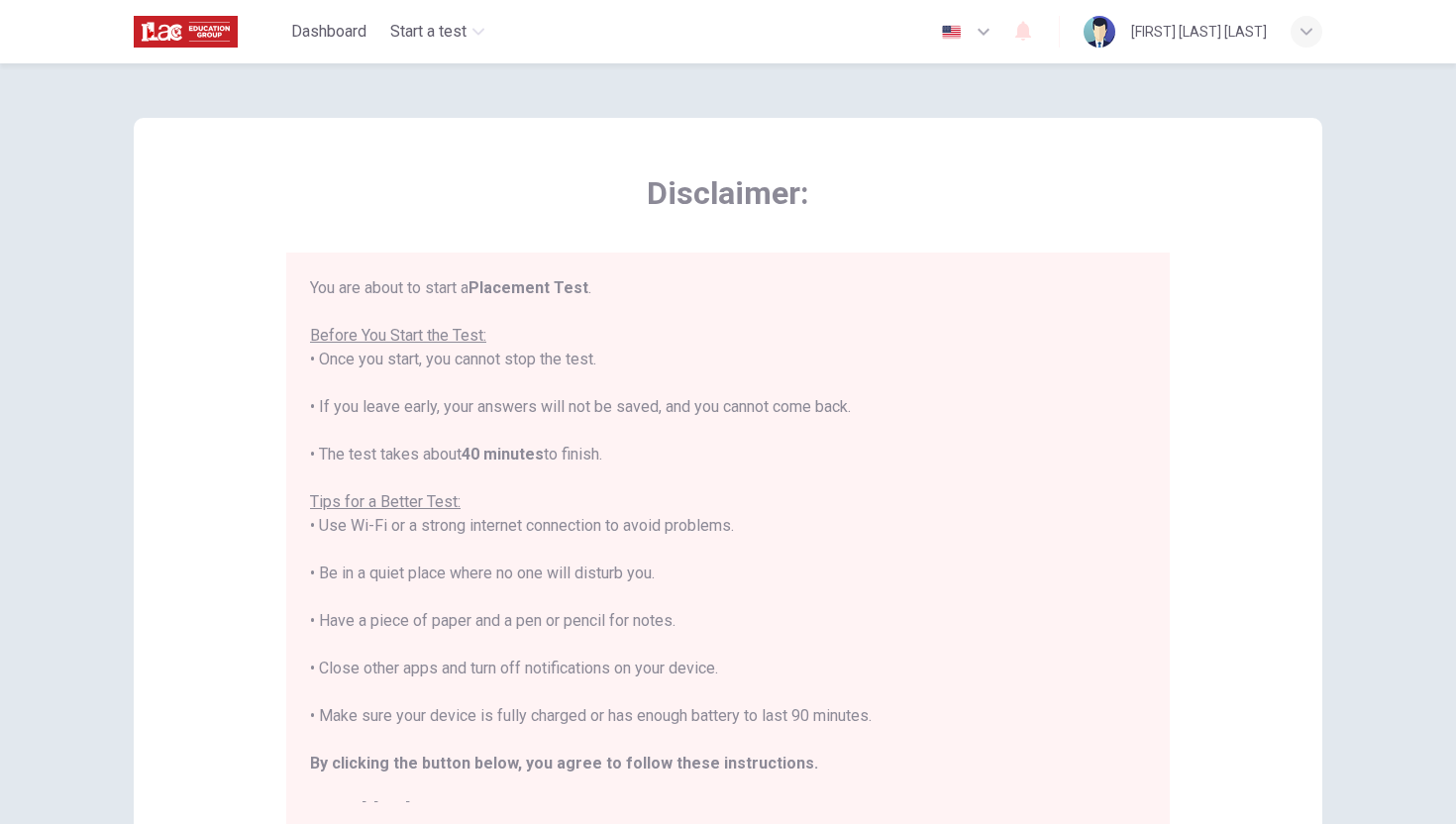 scroll, scrollTop: 0, scrollLeft: 0, axis: both 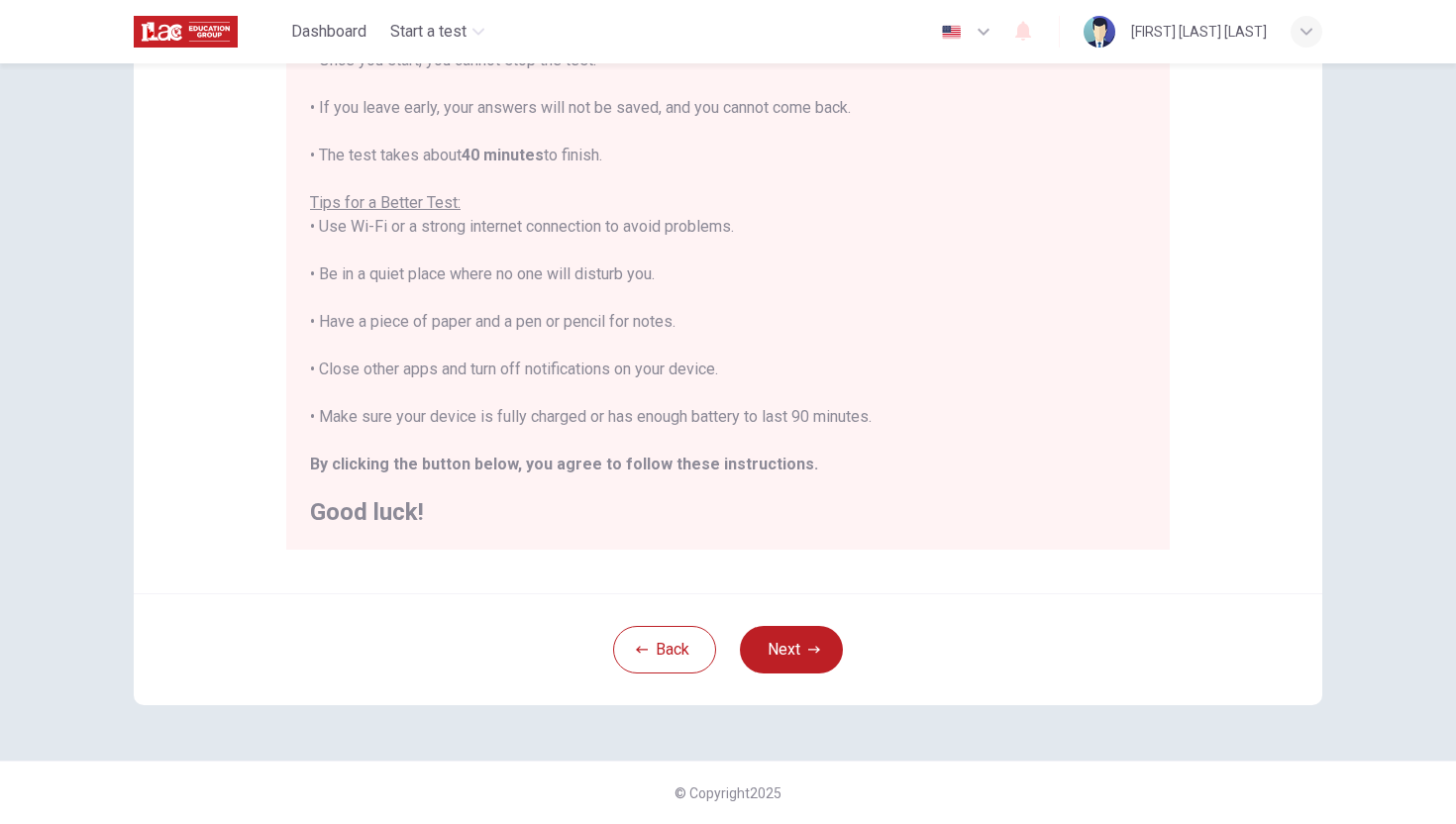 drag, startPoint x: 886, startPoint y: 414, endPoint x: 227, endPoint y: 397, distance: 659.2192 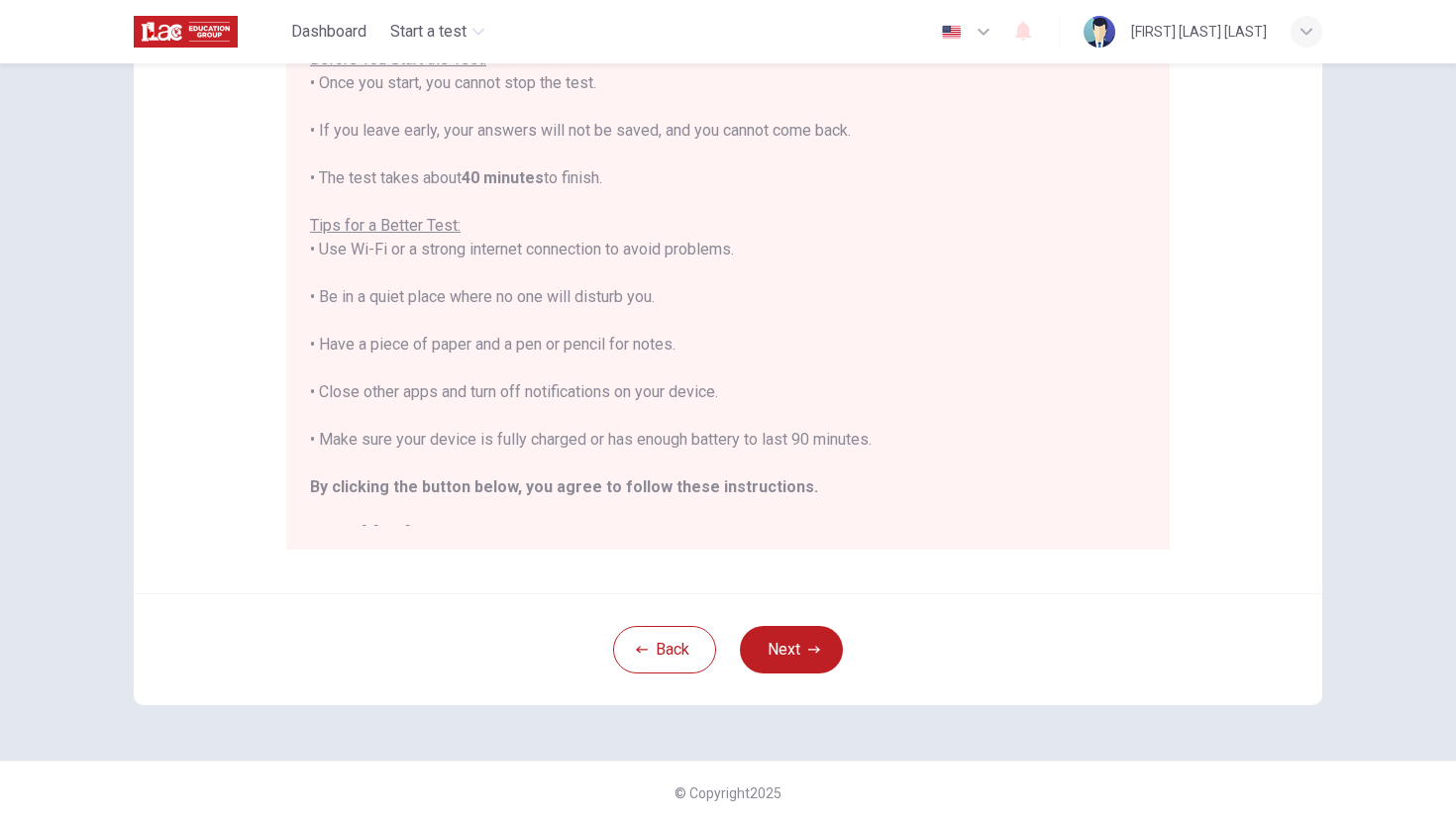 scroll, scrollTop: 0, scrollLeft: 0, axis: both 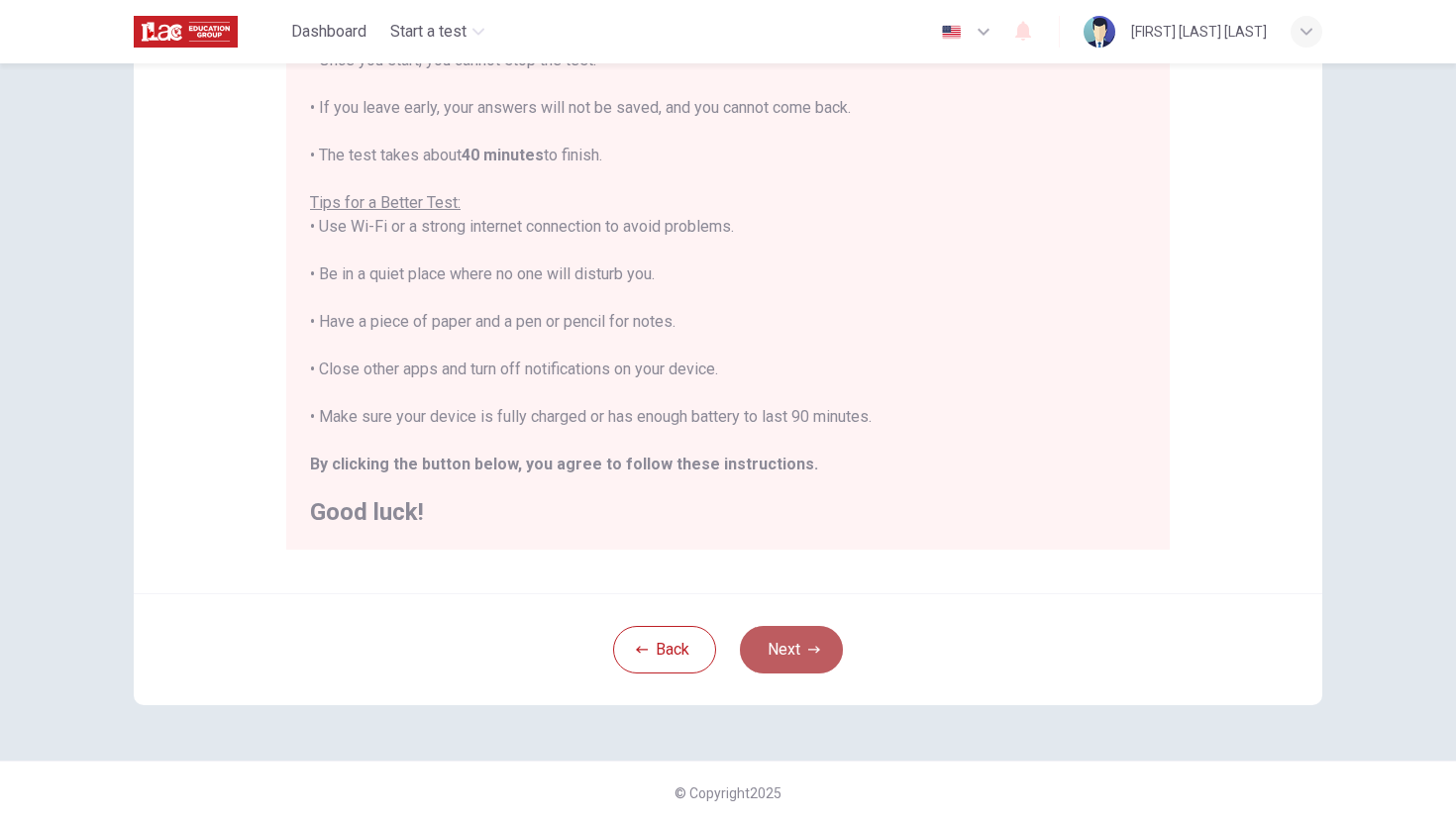 click on "Next" at bounding box center (791, 650) 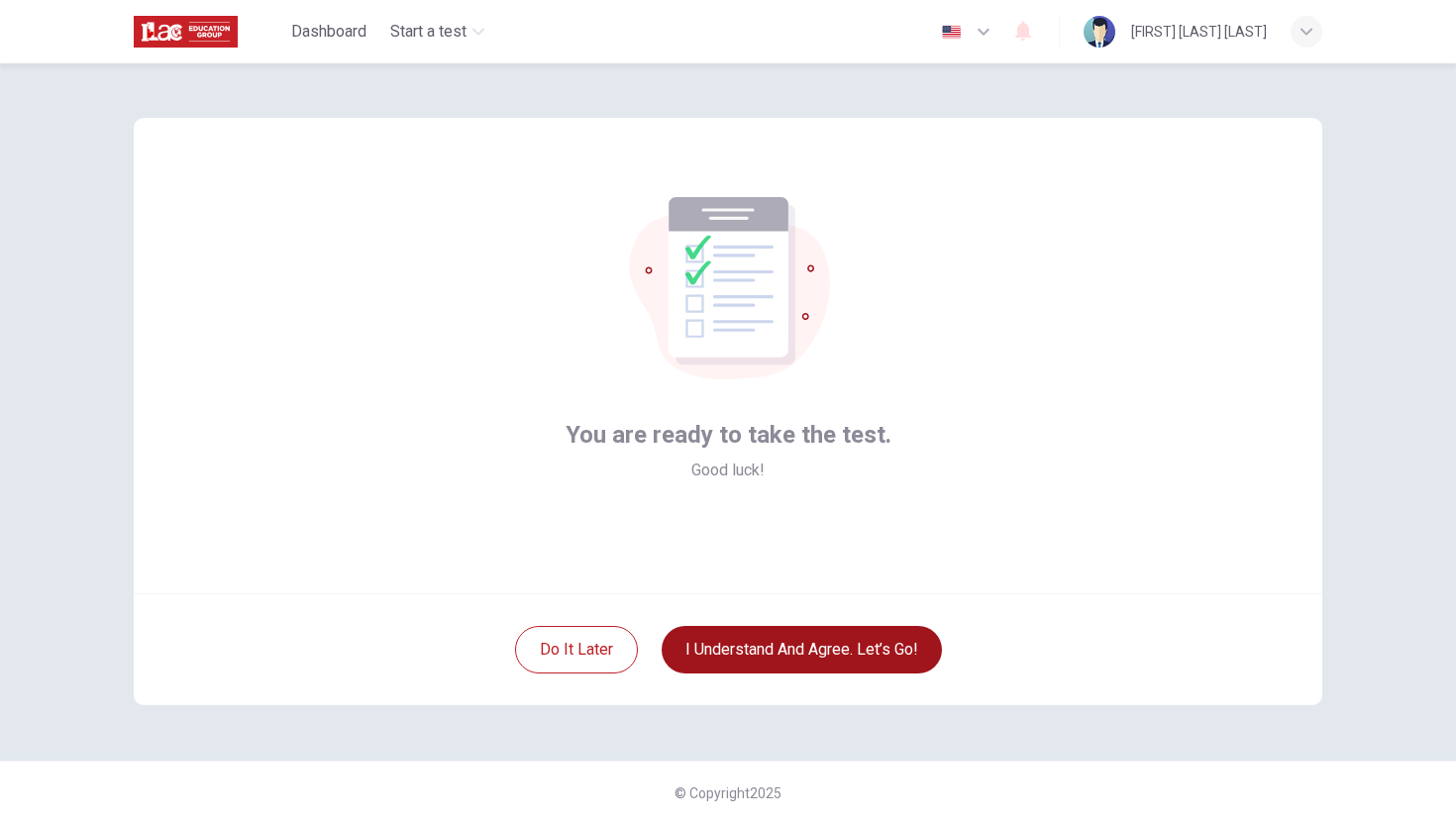 click on "I understand and agree. Let’s go!" at bounding box center [801, 650] 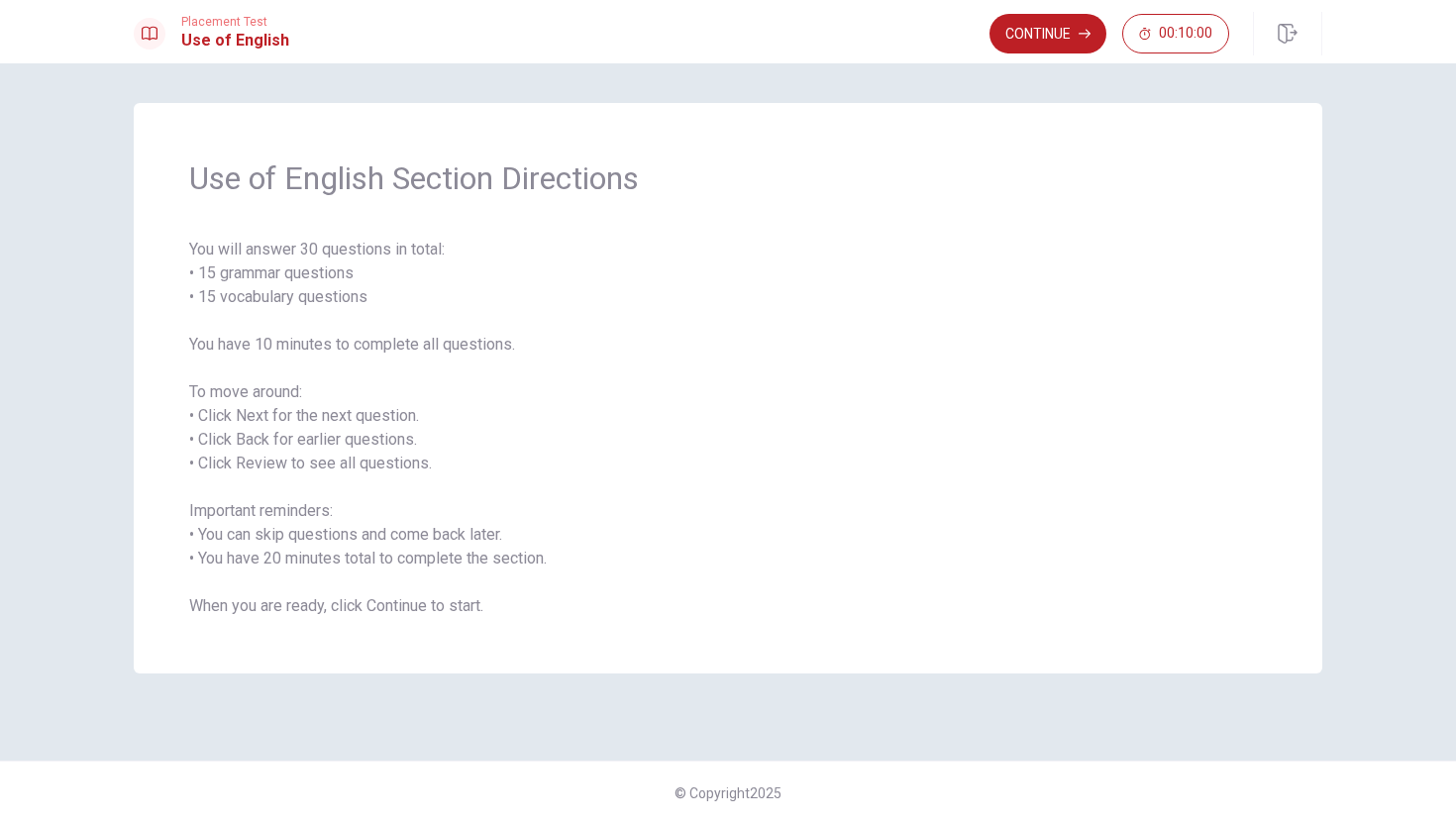 click on "You will answer 30 questions in total:
• 15 grammar questions
• 15 vocabulary questions
You have 10 minutes to complete all questions.
To move around:
• Click Next for the next question.
• Click Back for earlier questions.
• Click Review to see all questions.
Important reminders:
• You can skip questions and come back later.
• You have 20 minutes total to complete the section.
When you are ready, click Continue to start." at bounding box center (728, 428) 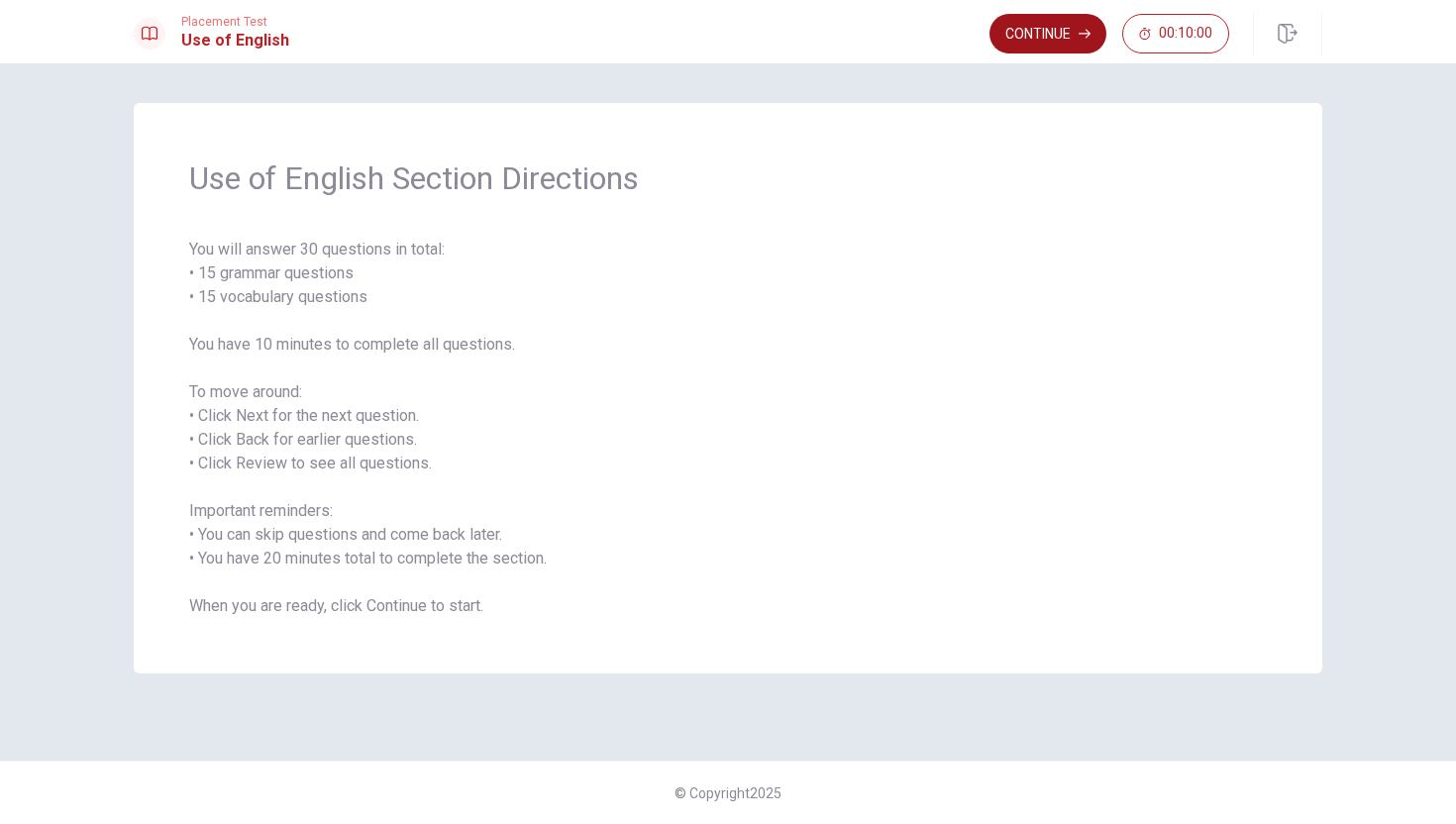 click on "Continue" at bounding box center [1048, 34] 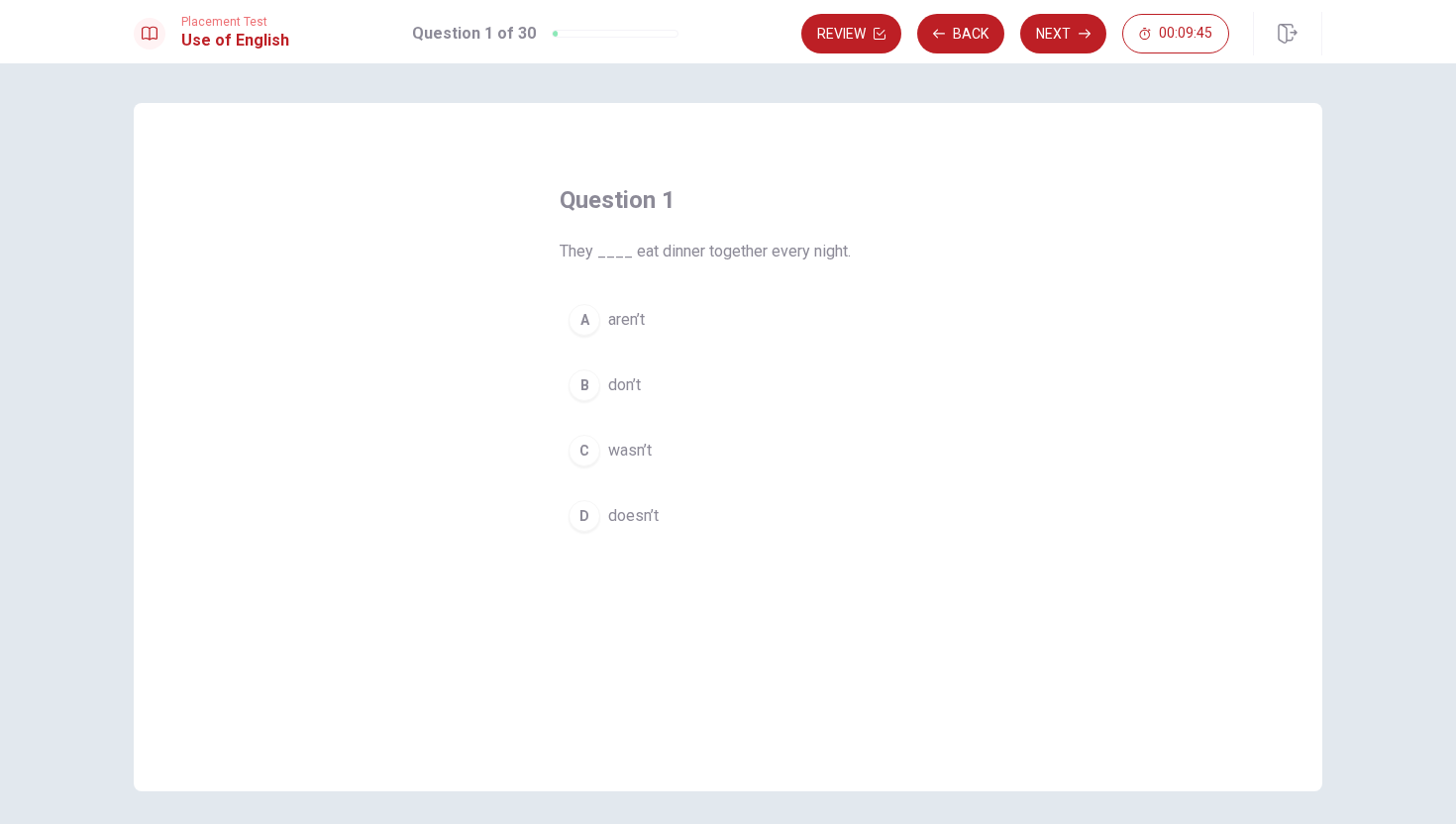 click on "D" at bounding box center (584, 320) 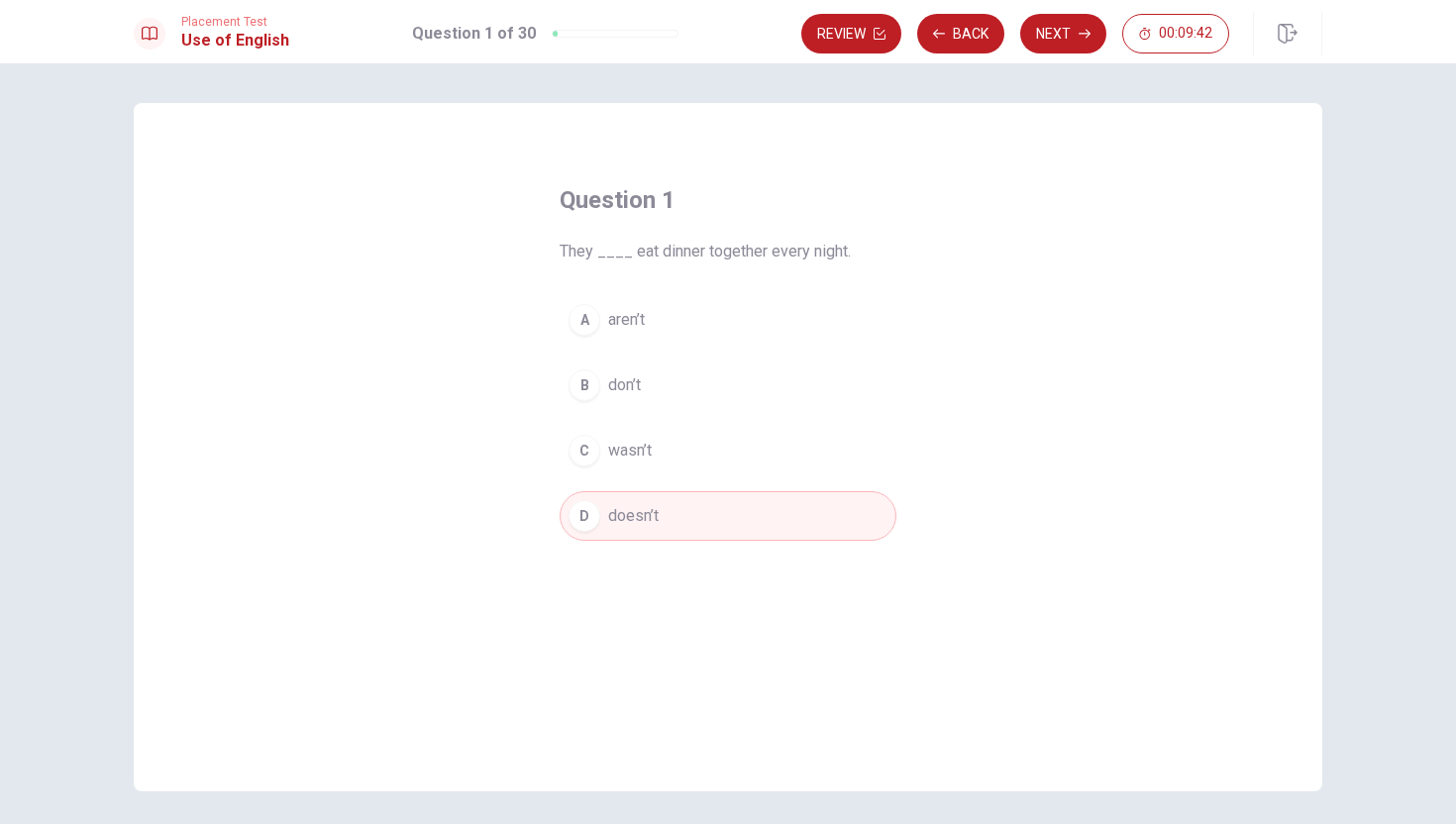 click on "B" at bounding box center (584, 320) 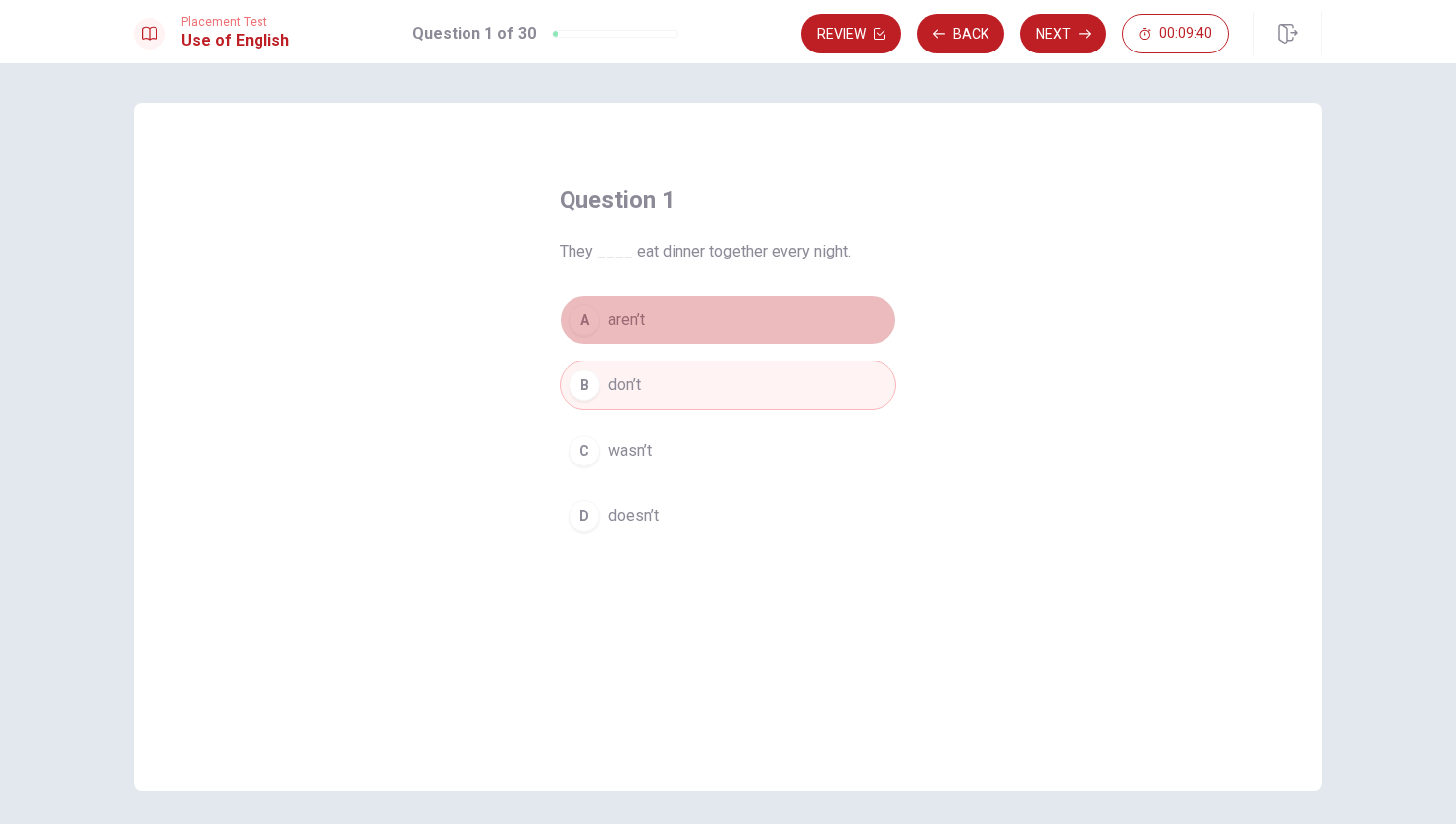 click on "A" at bounding box center [584, 320] 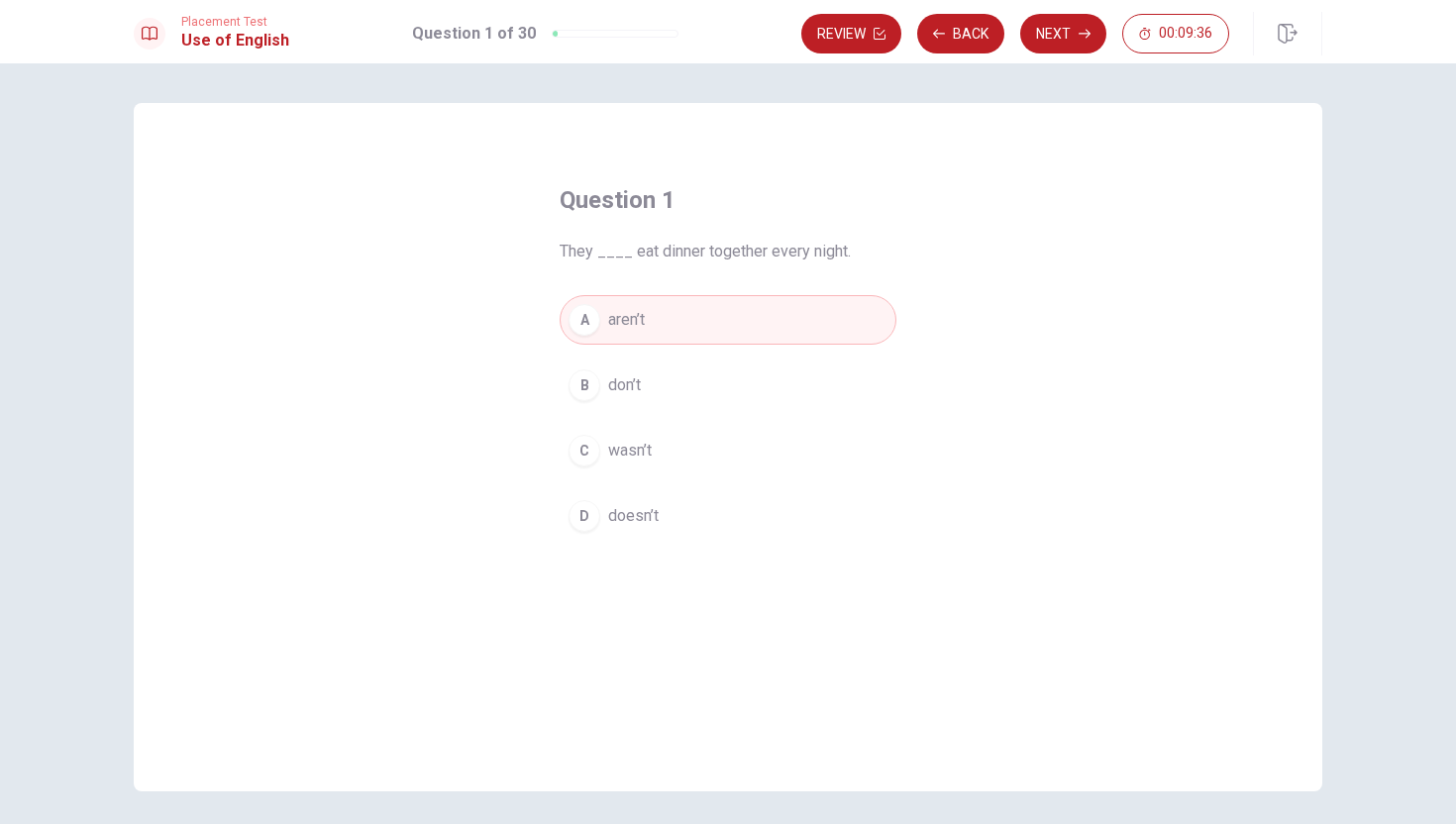 drag, startPoint x: 857, startPoint y: 251, endPoint x: 559, endPoint y: 249, distance: 298.00671 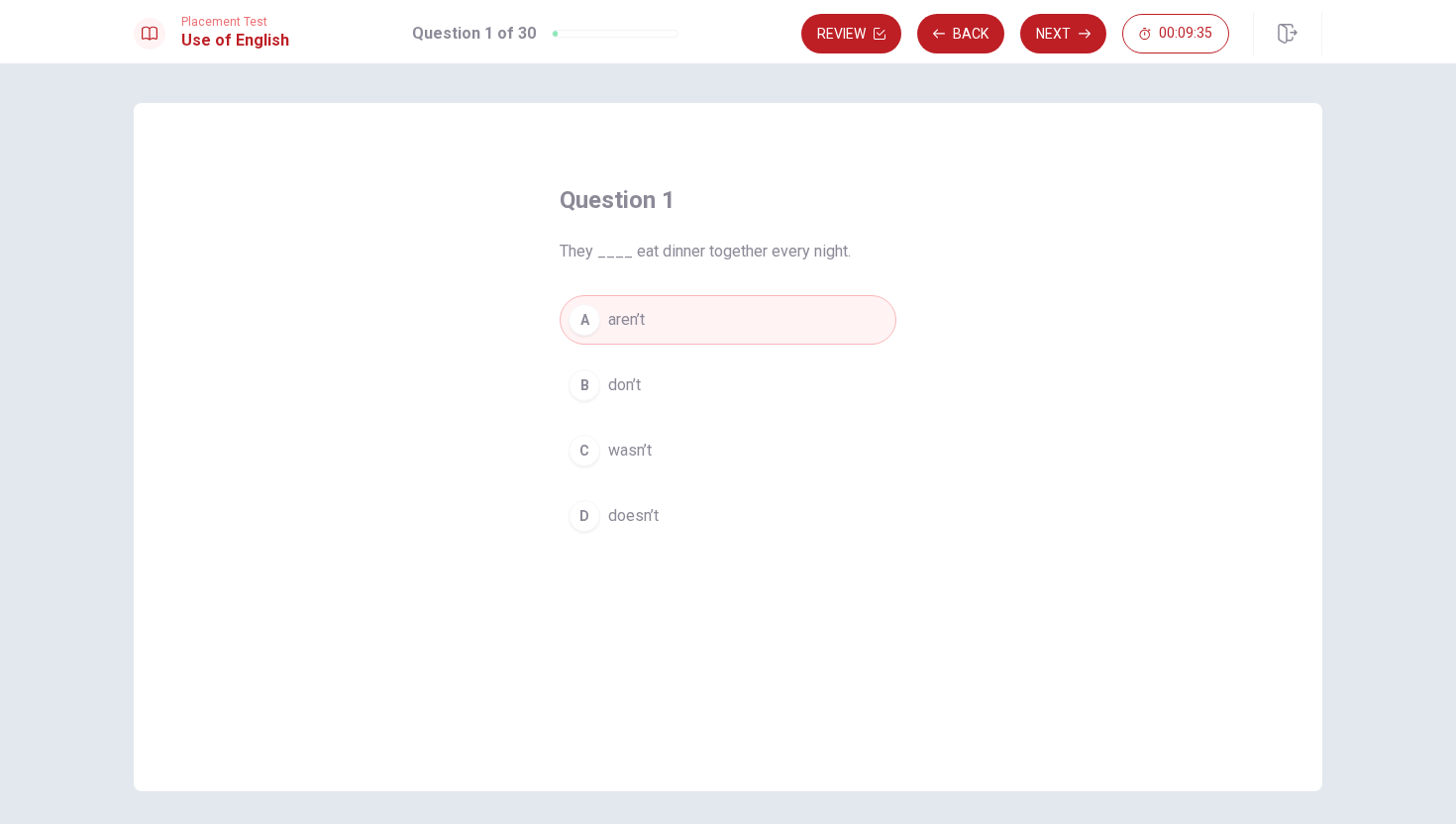 drag, startPoint x: 559, startPoint y: 249, endPoint x: 826, endPoint y: 255, distance: 267.06741 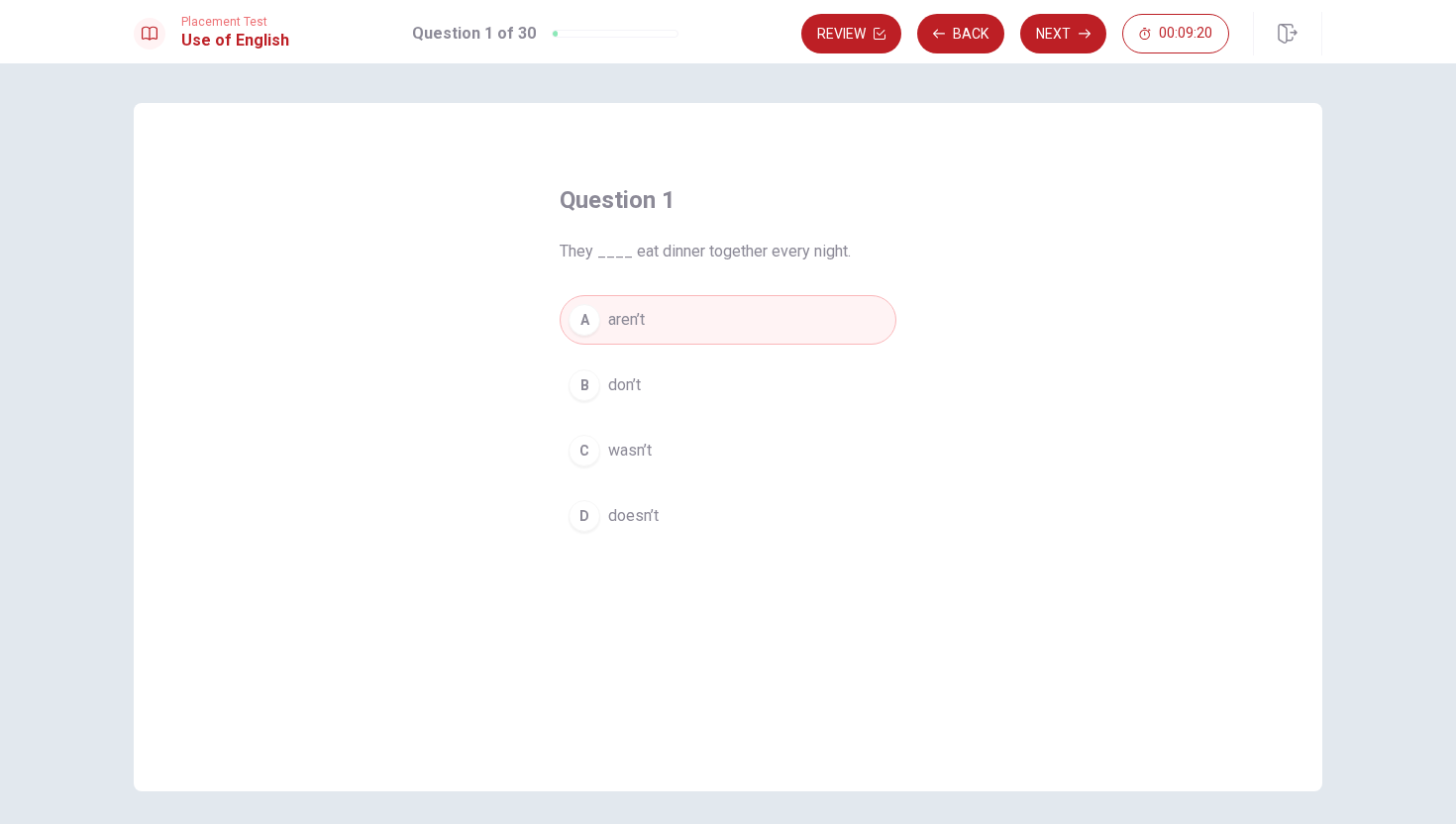 click on "doesn’t" at bounding box center [624, 385] 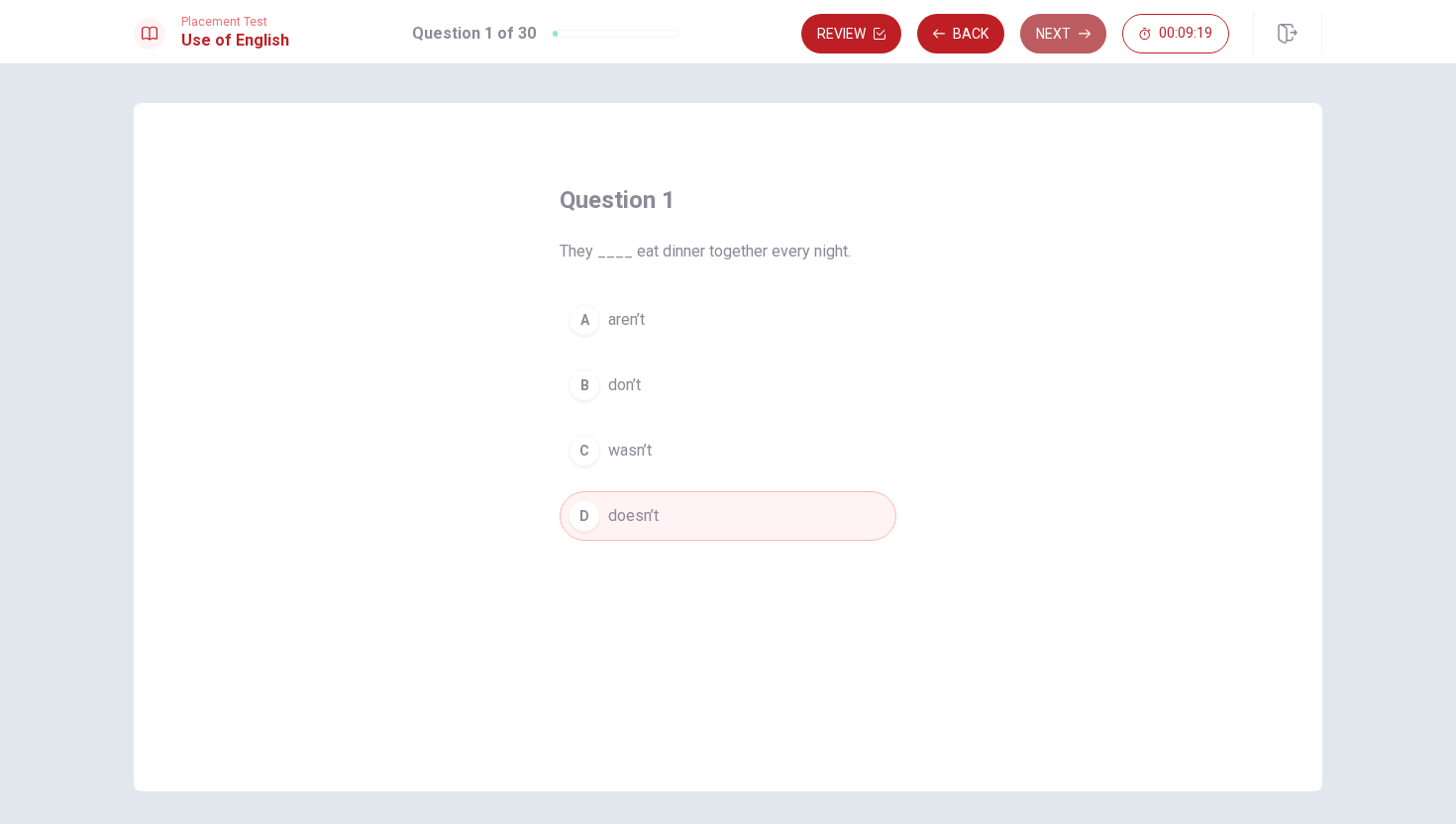 click on "Next" at bounding box center [1063, 34] 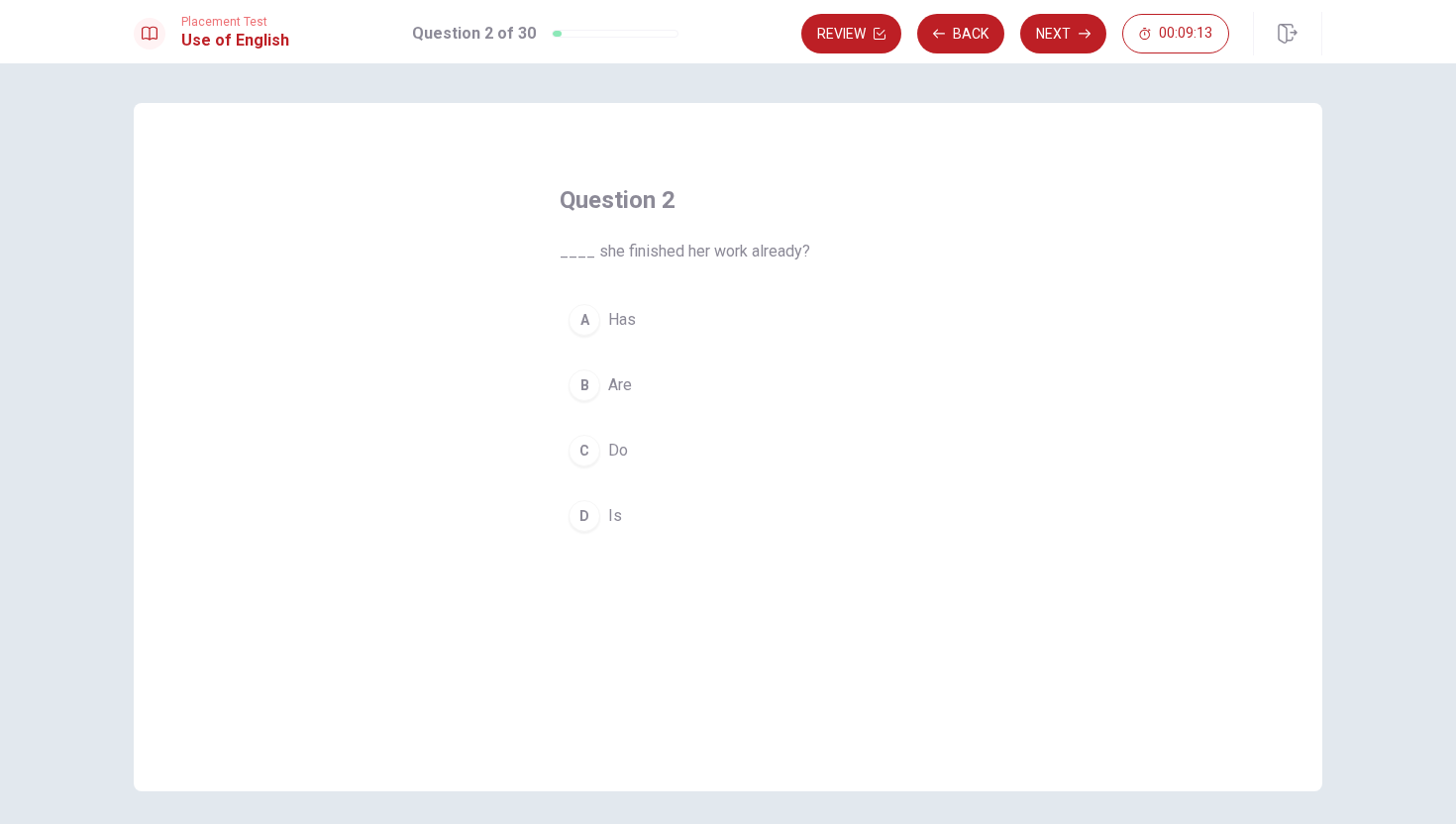 click on "A" at bounding box center [584, 320] 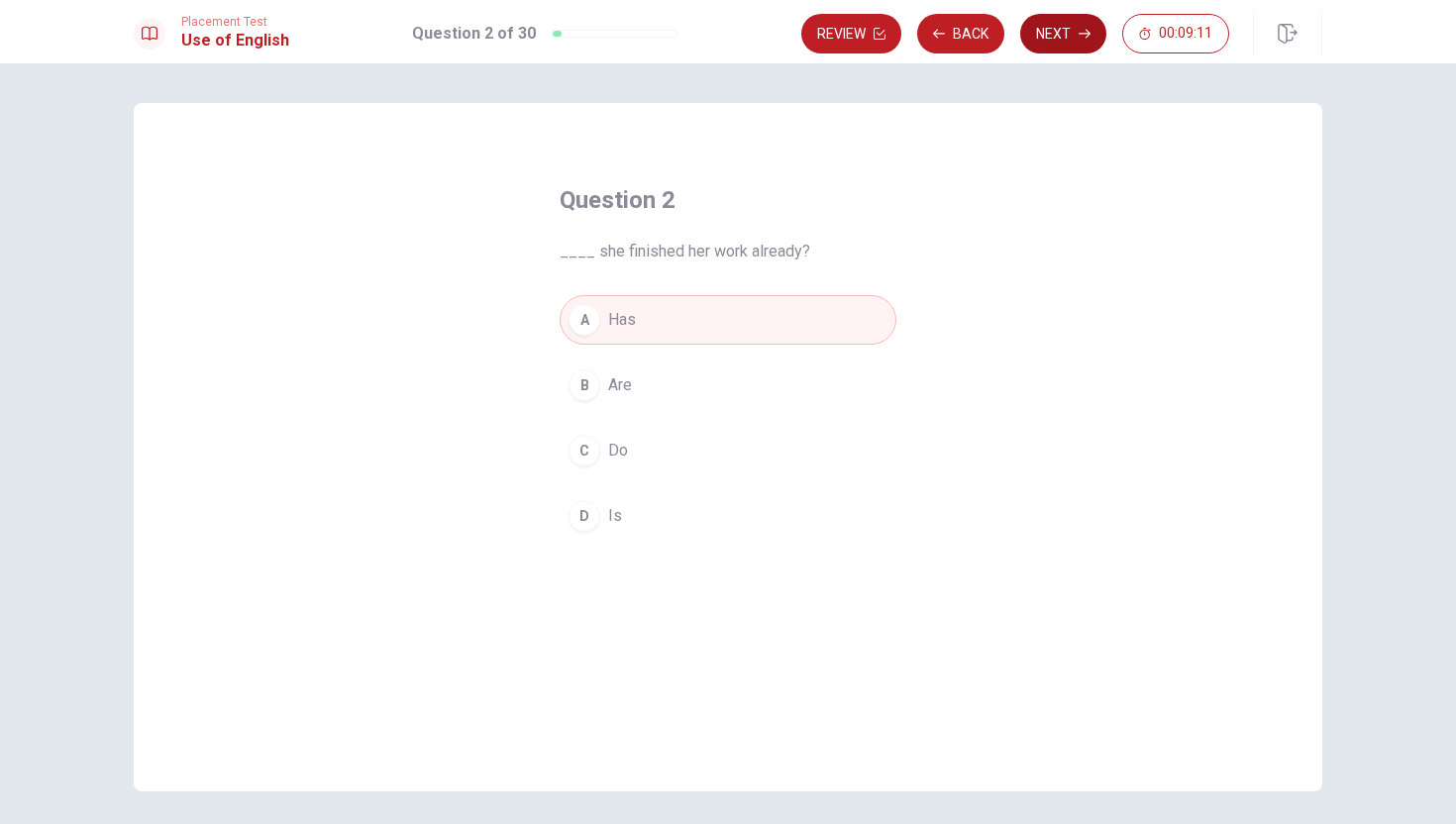 click on "Next" at bounding box center [1063, 34] 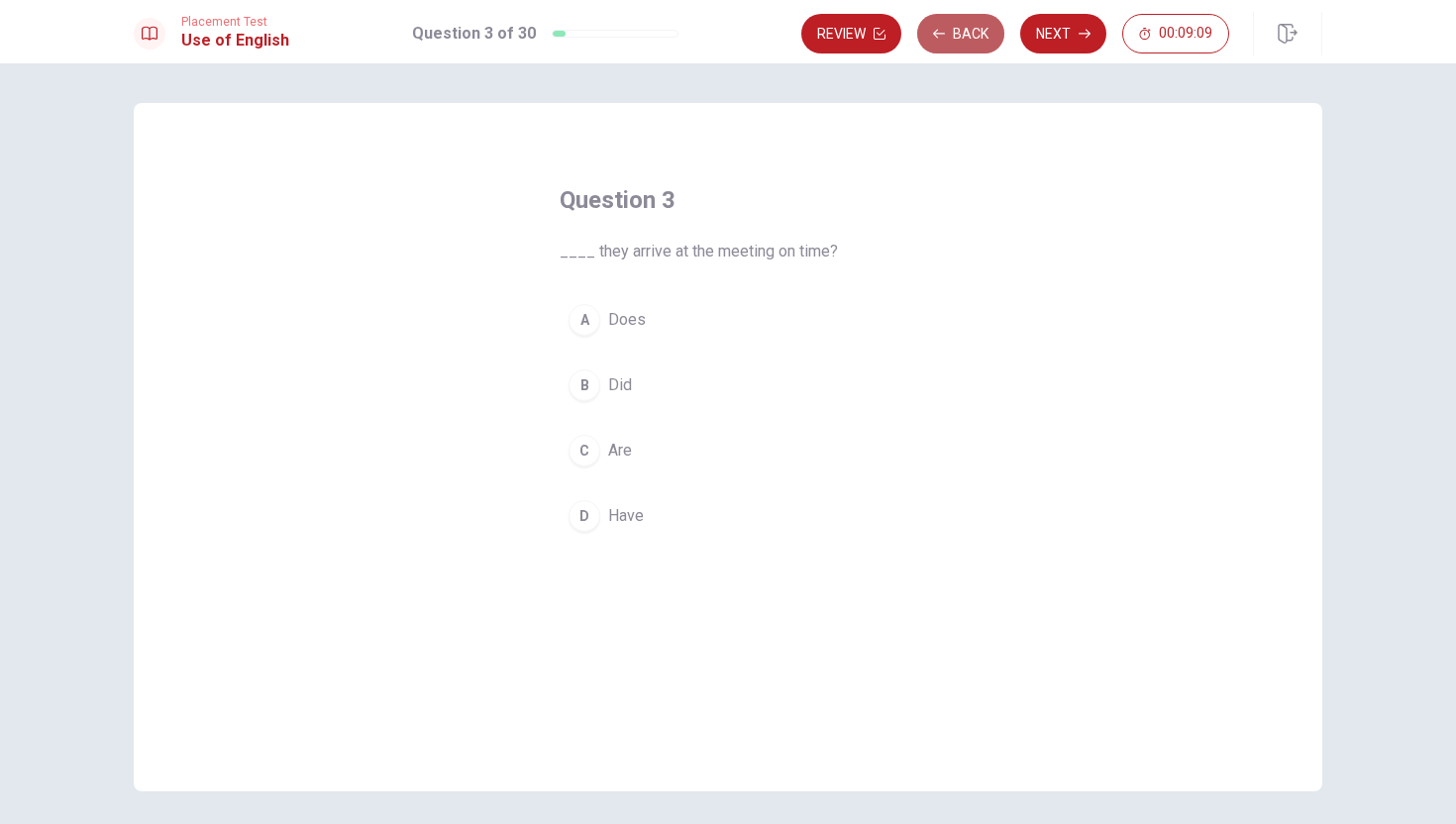 click on "Back" at bounding box center (961, 34) 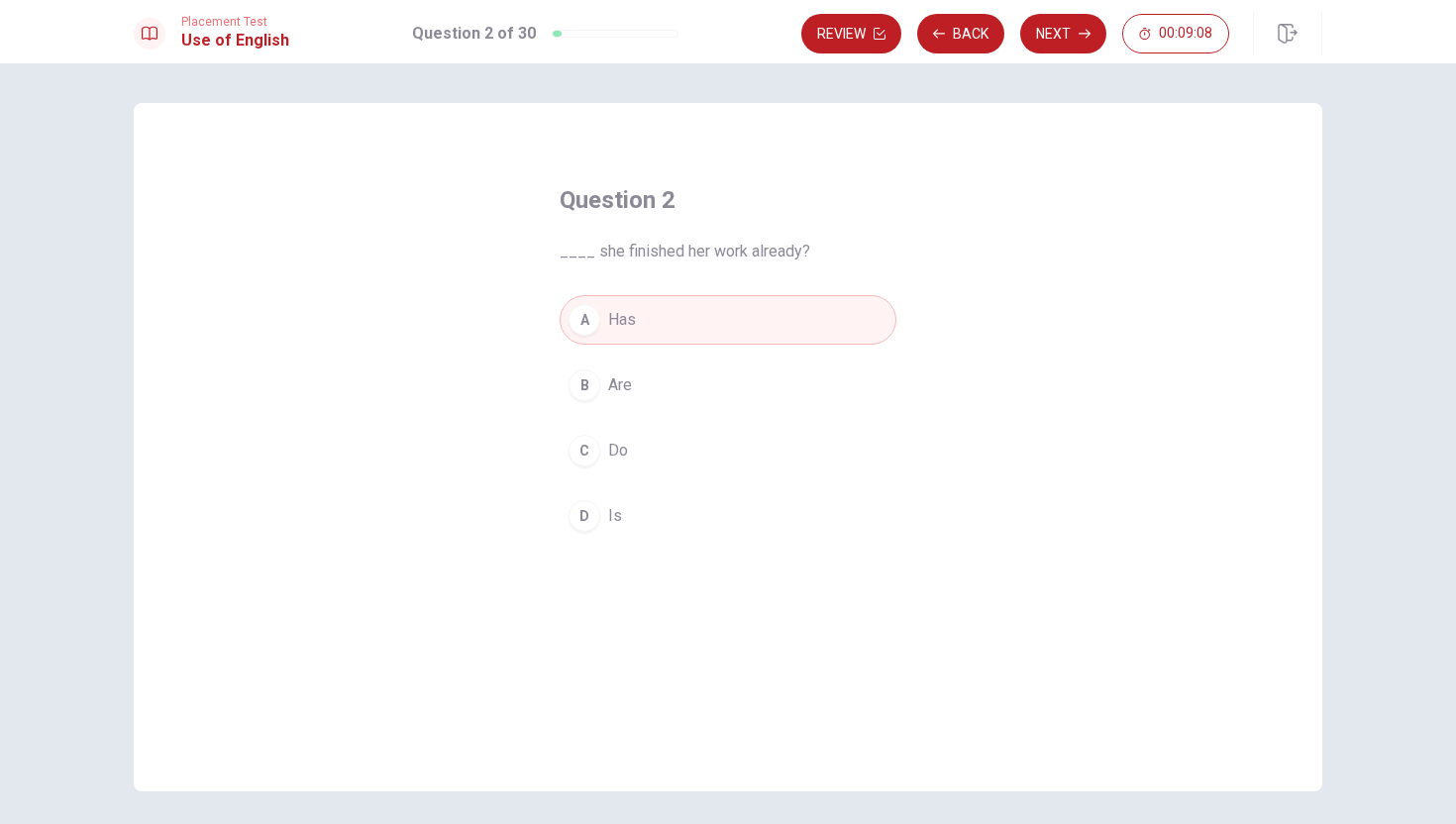 click on "D Is" at bounding box center (728, 516) 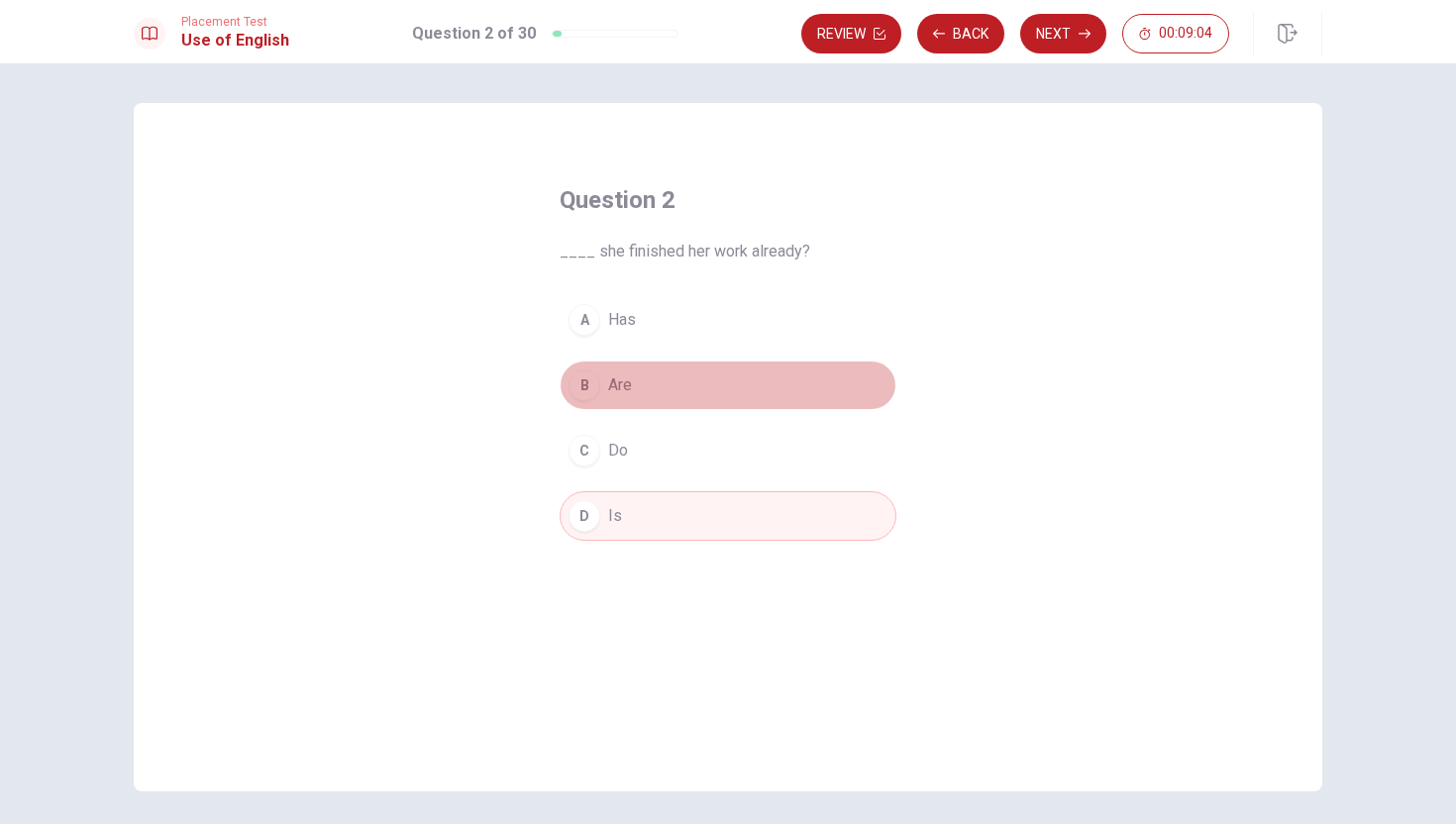 click on "B Are" at bounding box center [728, 385] 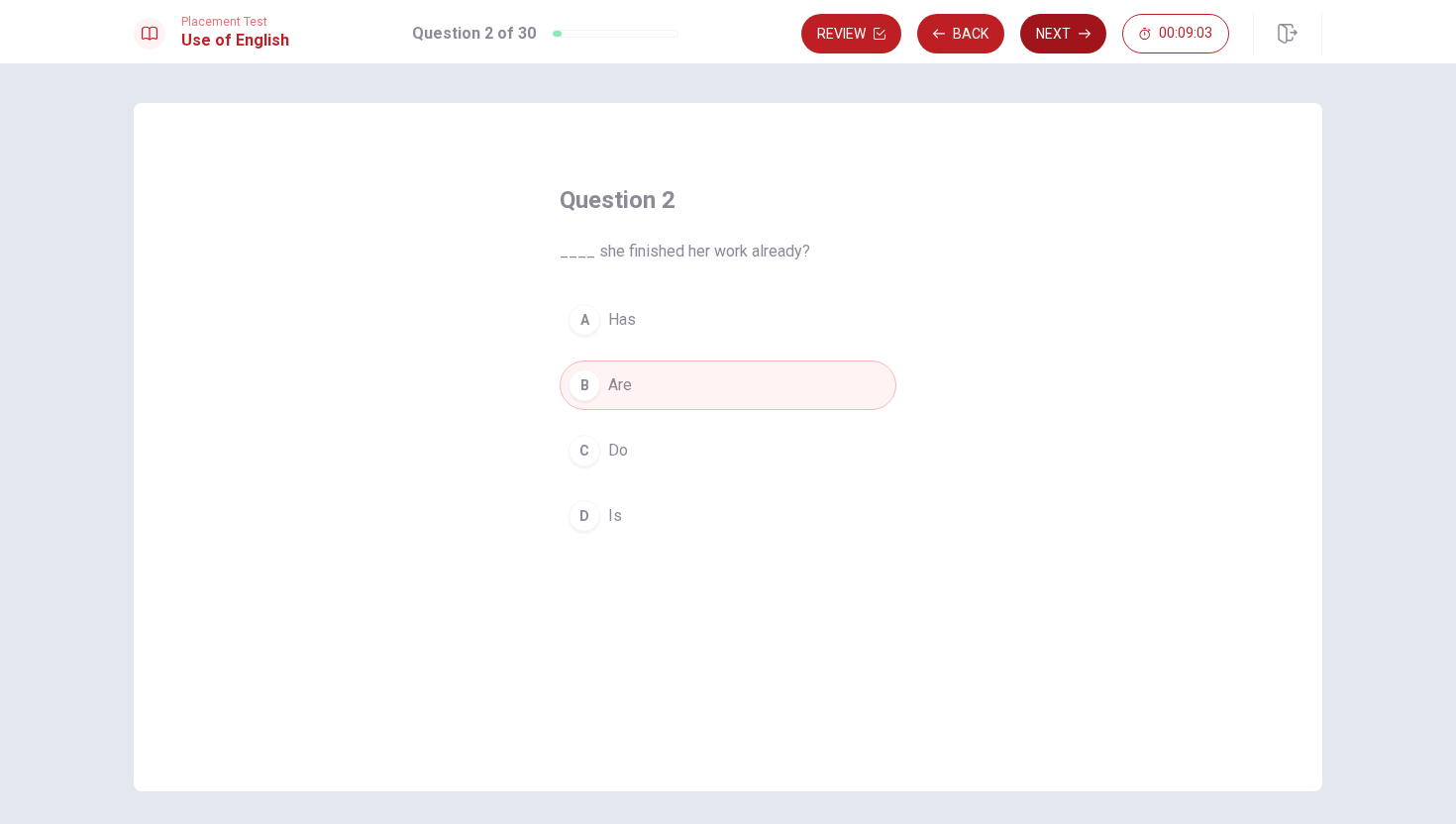 click on "Next" at bounding box center [1063, 34] 